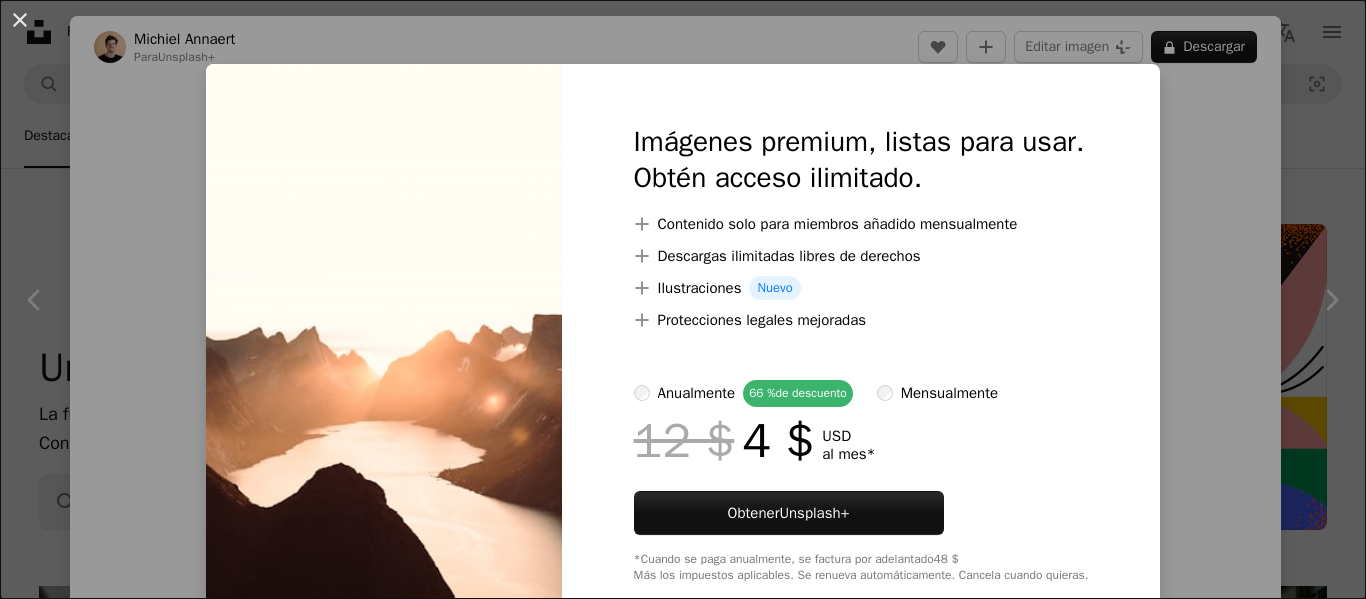 scroll, scrollTop: 400, scrollLeft: 0, axis: vertical 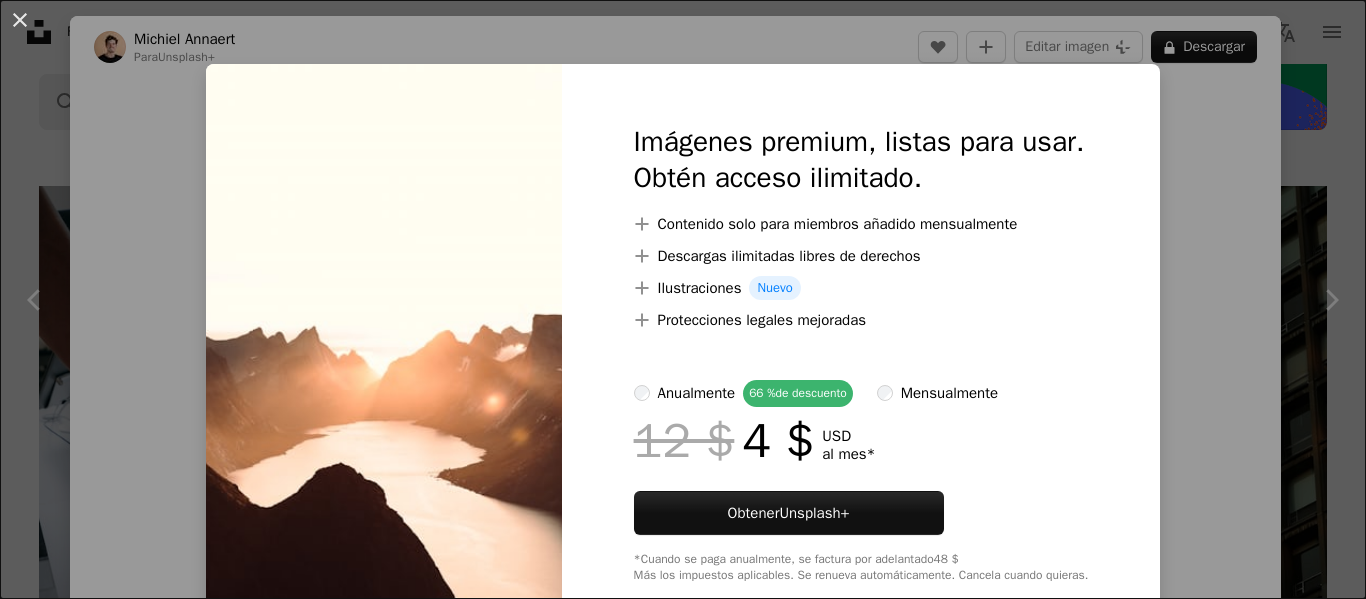 click on "An X shape Imágenes premium, listas para usar. Obtén acceso ilimitado. A plus sign Contenido solo para miembros añadido mensualmente A plus sign Descargas ilimitadas libres de derechos A plus sign Ilustraciones  Nuevo A plus sign Protecciones legales mejoradas anualmente 66 %  de descuento mensualmente 12 $   4 $ USD al mes * Obtener  Unsplash+ *Cuando se paga anualmente, se factura por adelantado  48 $ Más los impuestos aplicables. Se renueva automáticamente. Cancela cuando quieras." at bounding box center [683, 299] 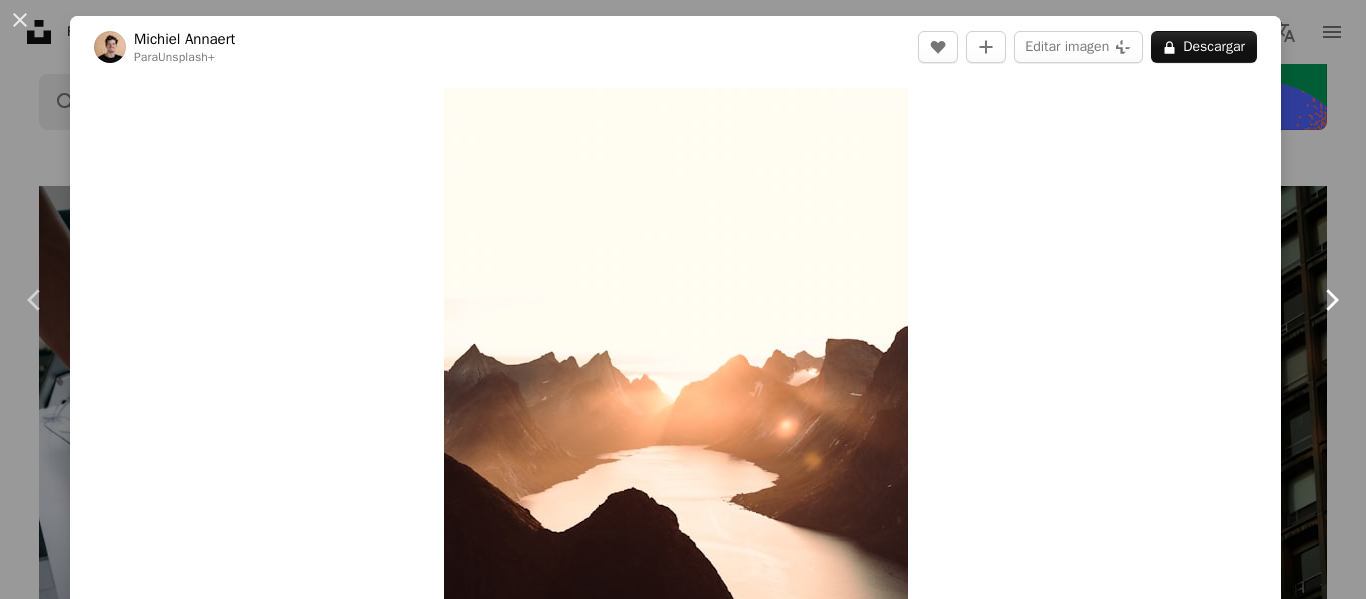 click on "Chevron right" at bounding box center (1331, 300) 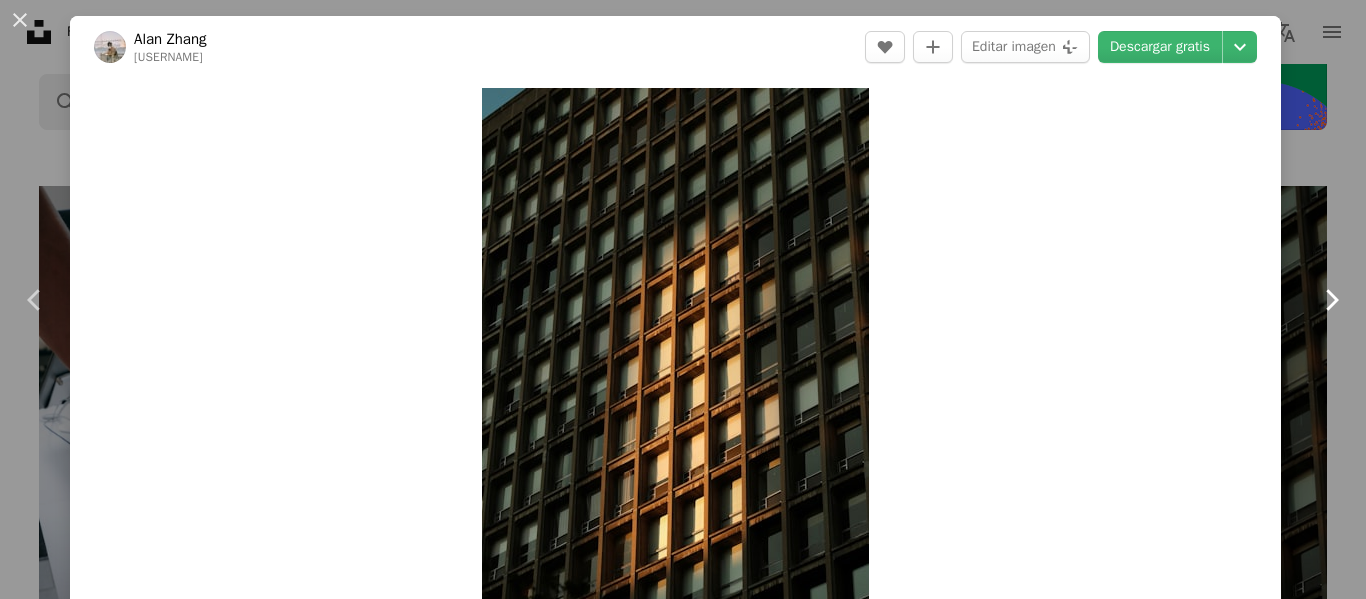 click on "Chevron right" 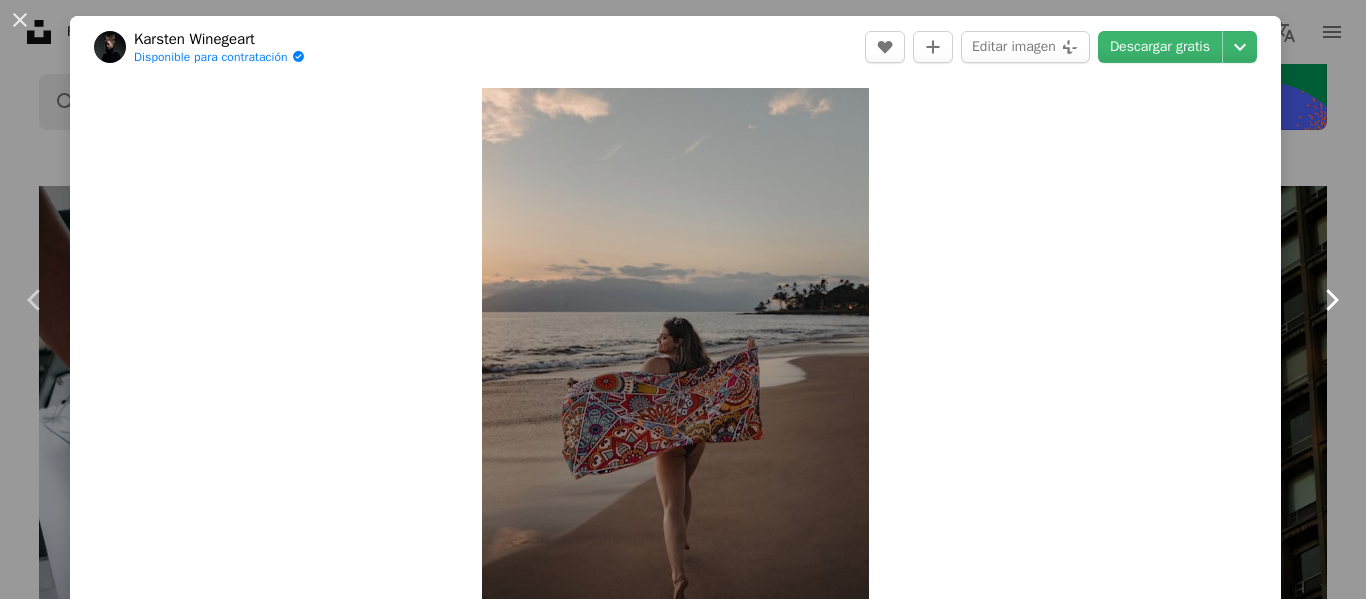 click on "Chevron right" 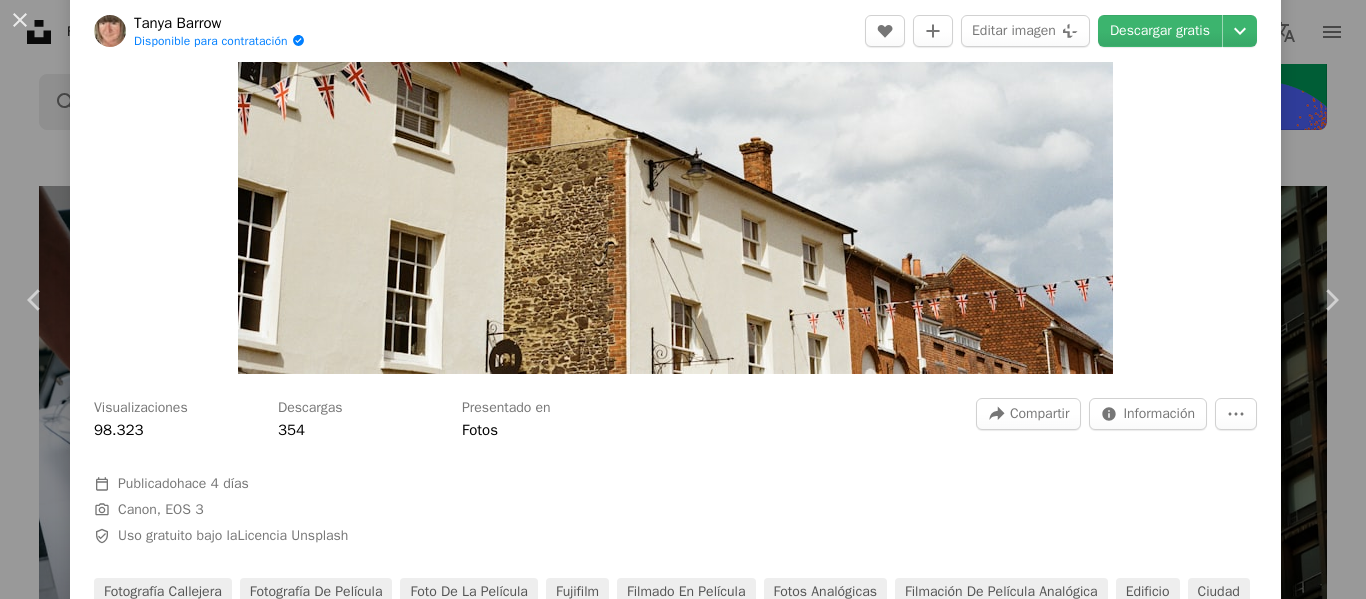 scroll, scrollTop: 300, scrollLeft: 0, axis: vertical 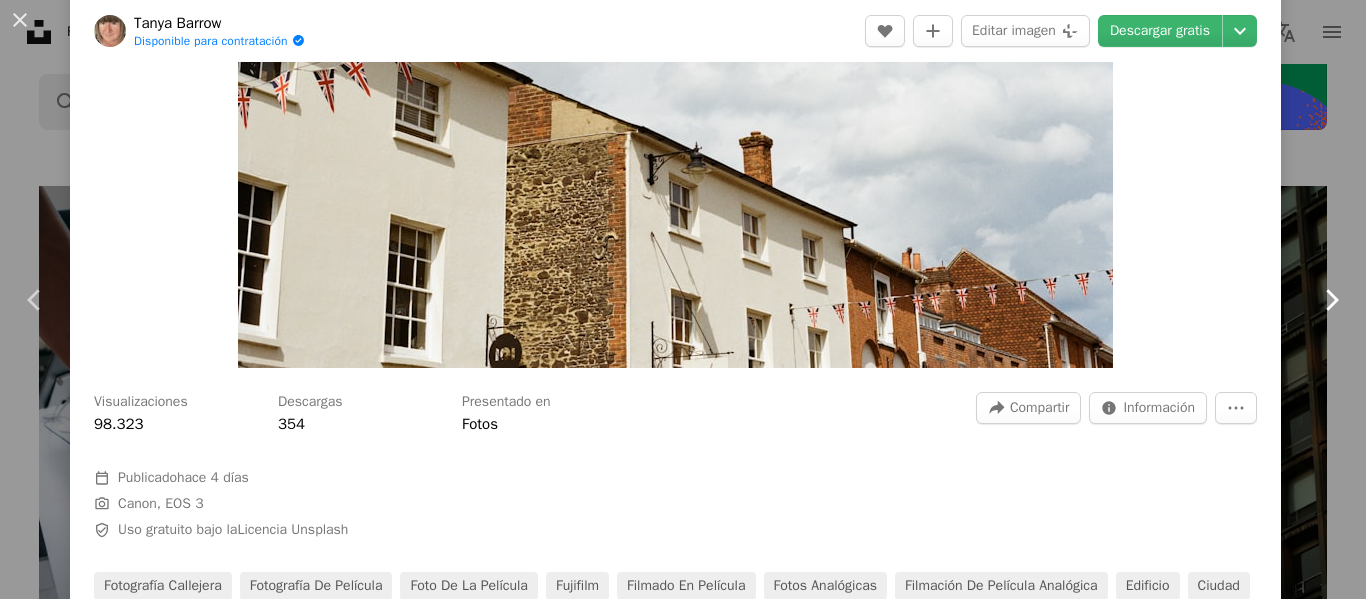 click on "Chevron right" 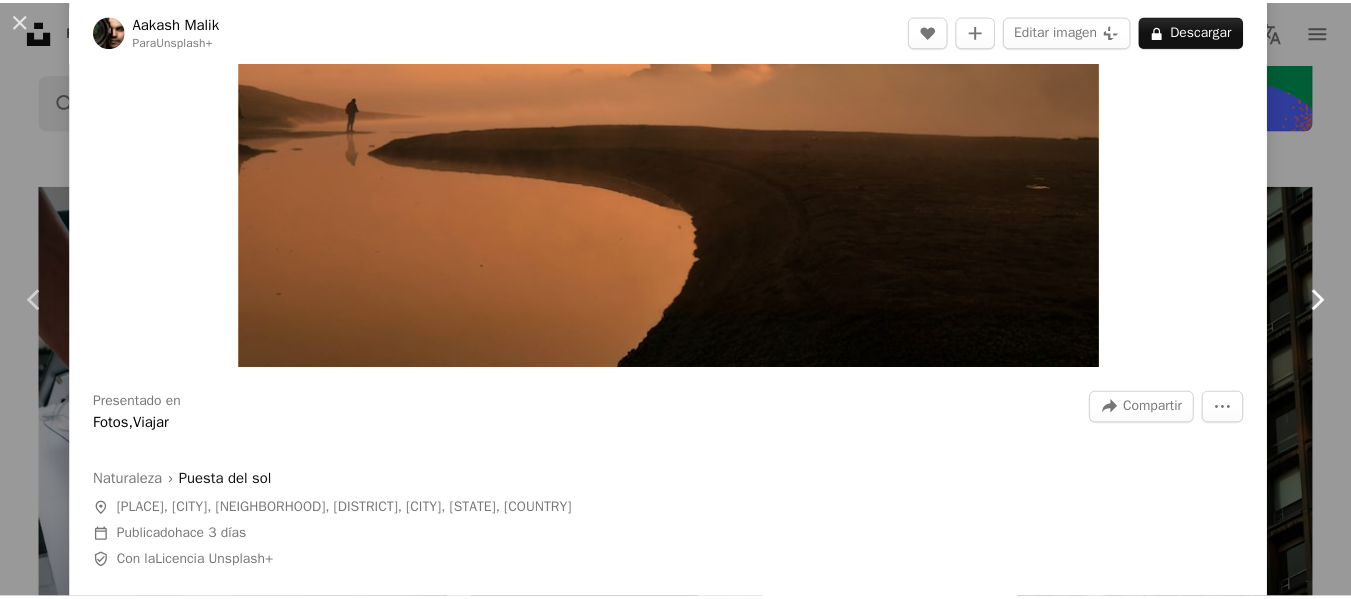 scroll, scrollTop: 0, scrollLeft: 0, axis: both 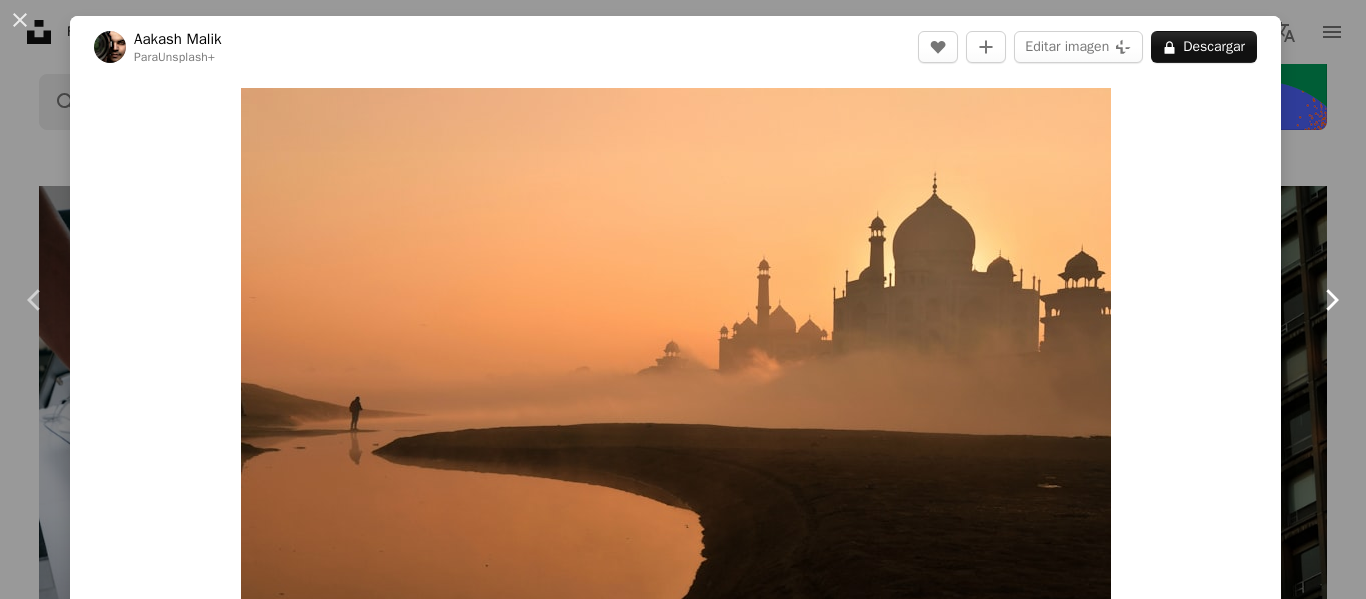 click on "Chevron right" 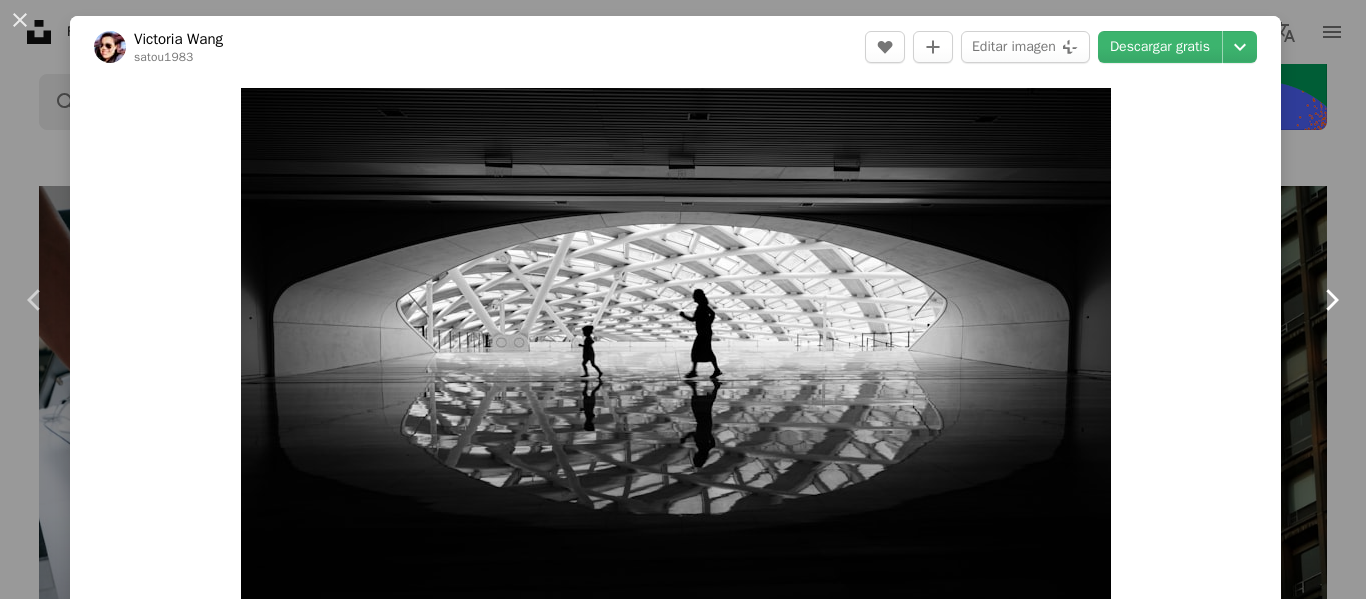 click on "Chevron right" 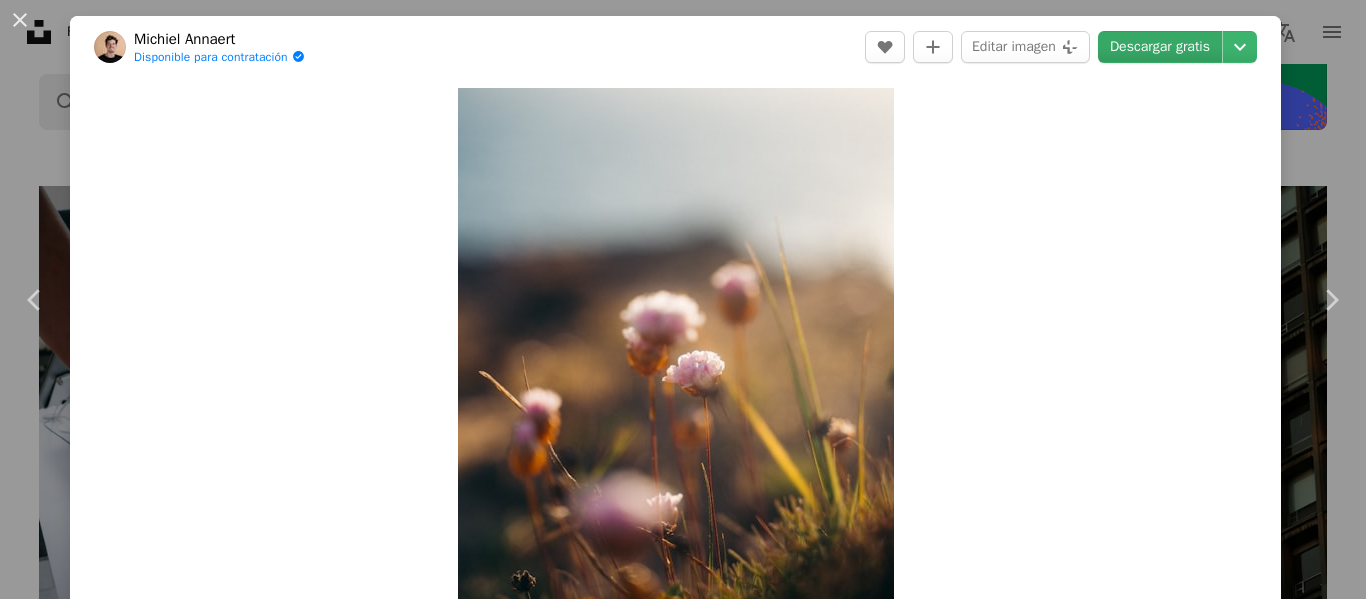 click on "Descargar gratis" at bounding box center [1160, 47] 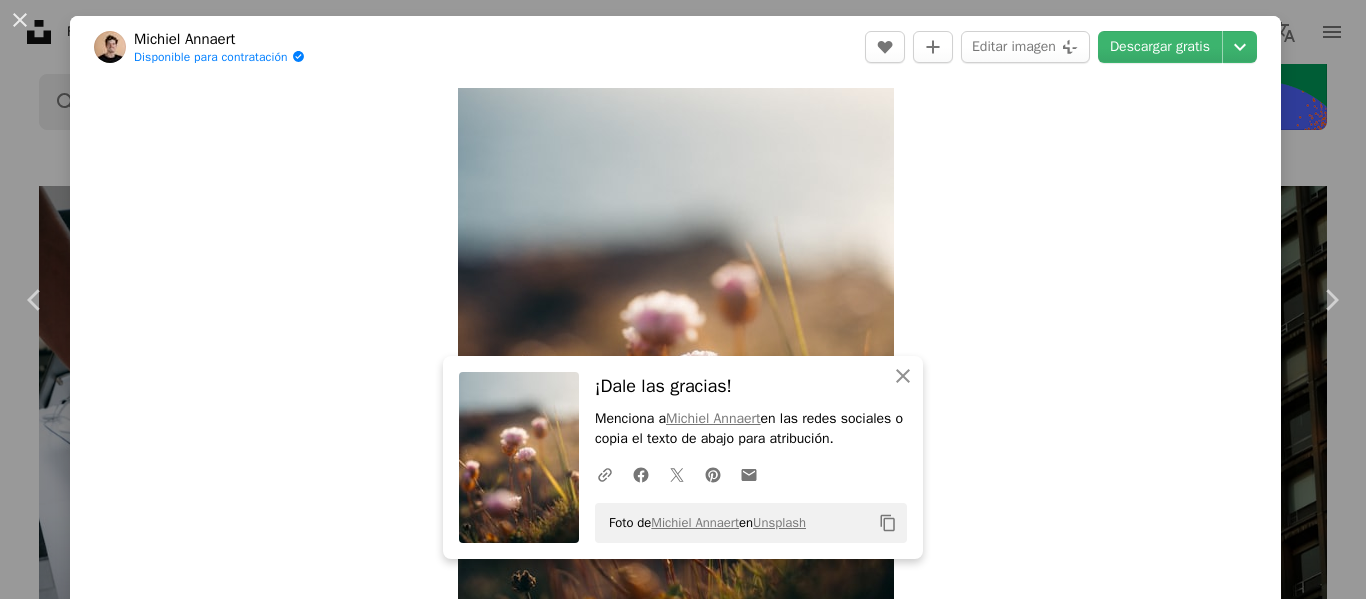 click on "Zoom in" at bounding box center (675, 378) 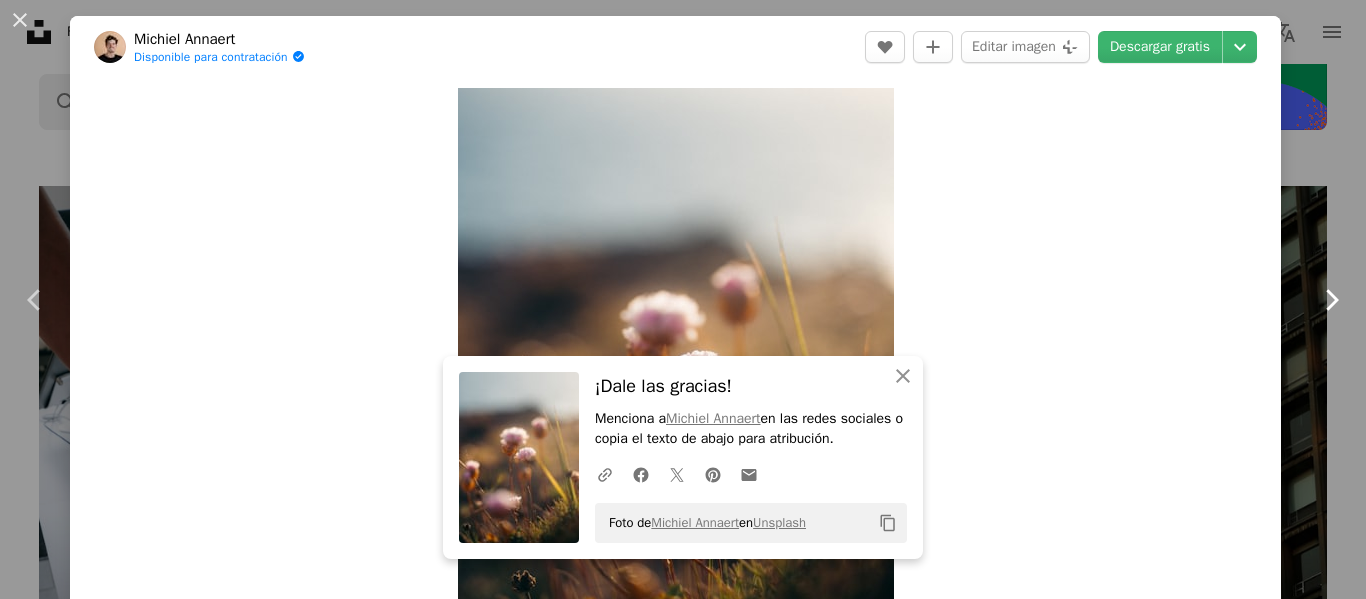 click on "Chevron right" 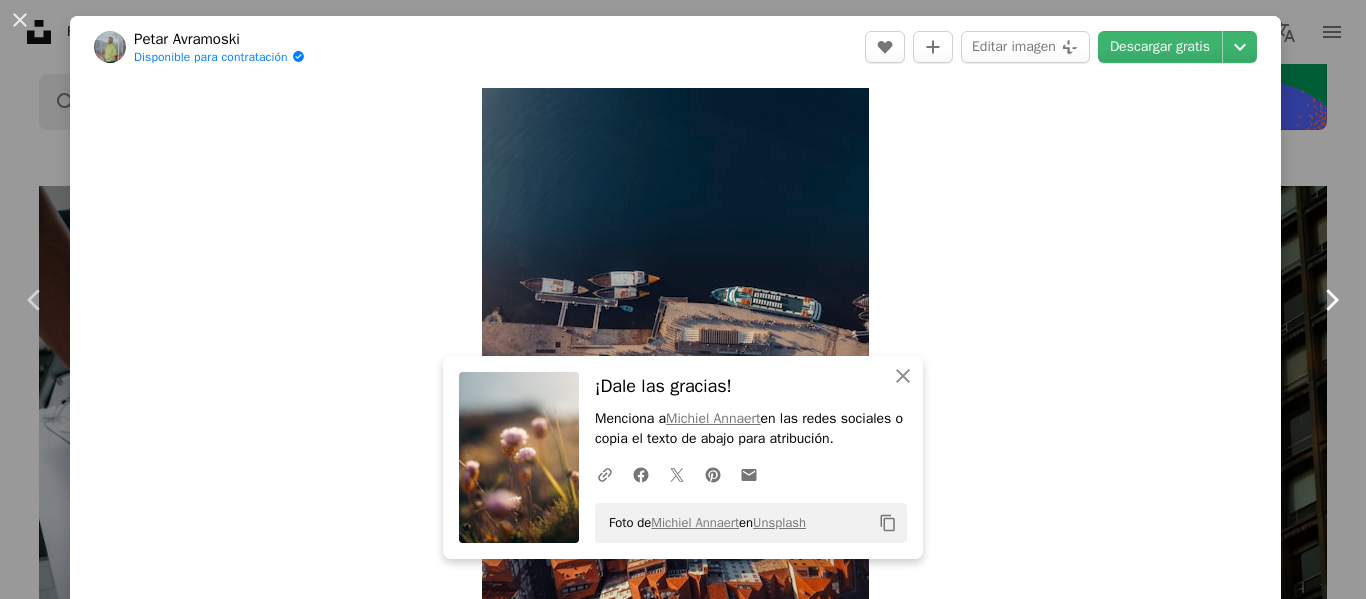 click on "Chevron right" 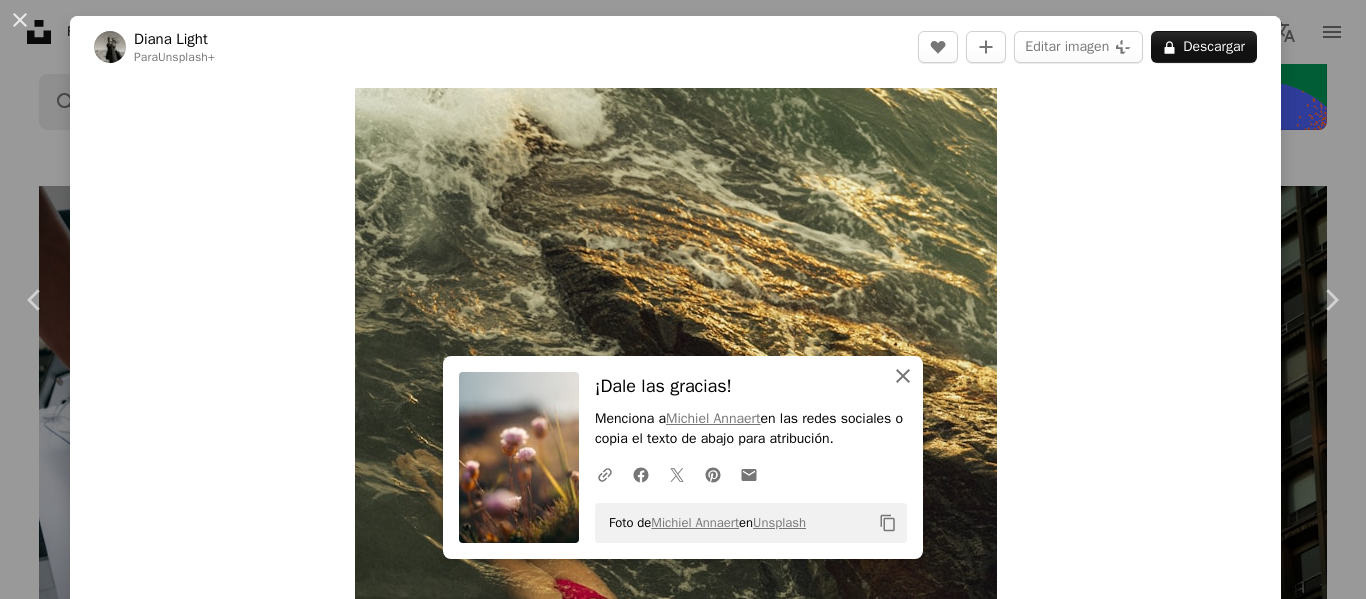 click on "An X shape" 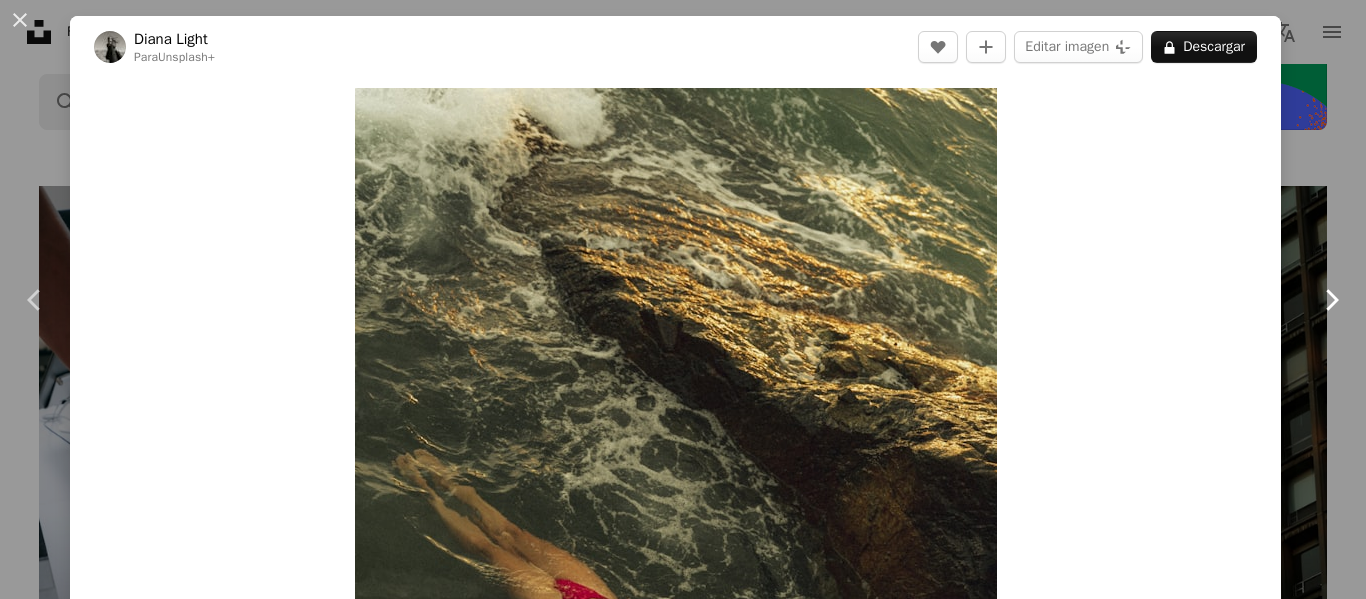 click on "Chevron right" 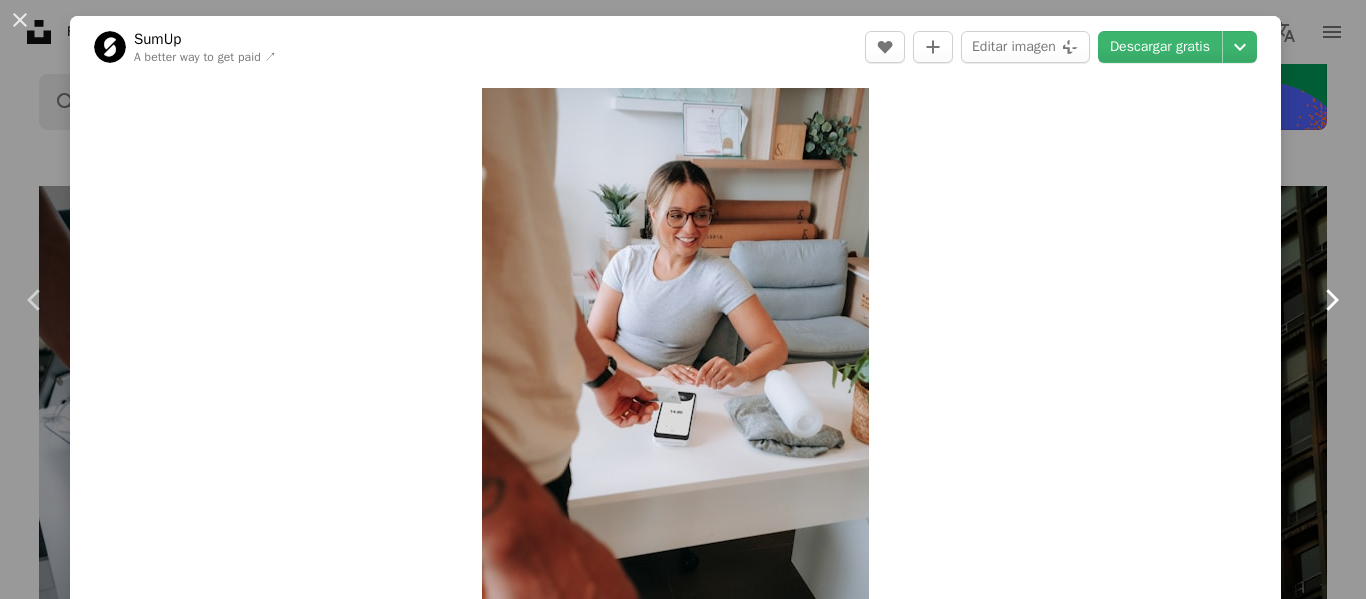click on "Chevron right" 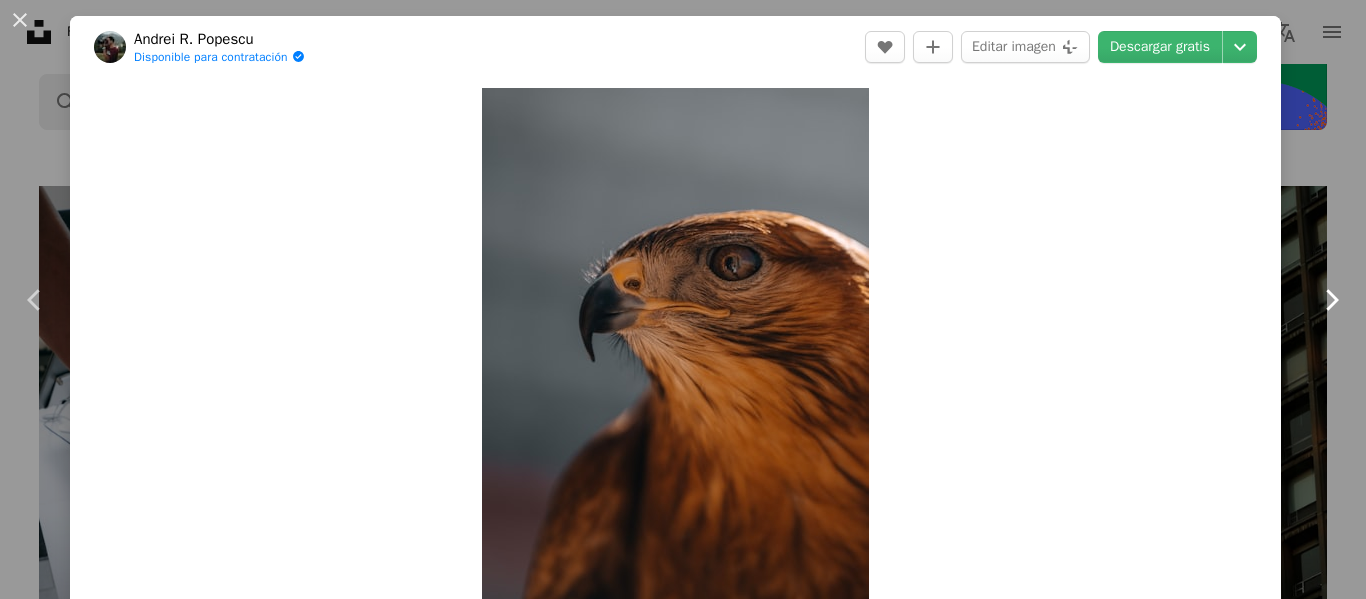 click on "Chevron right" 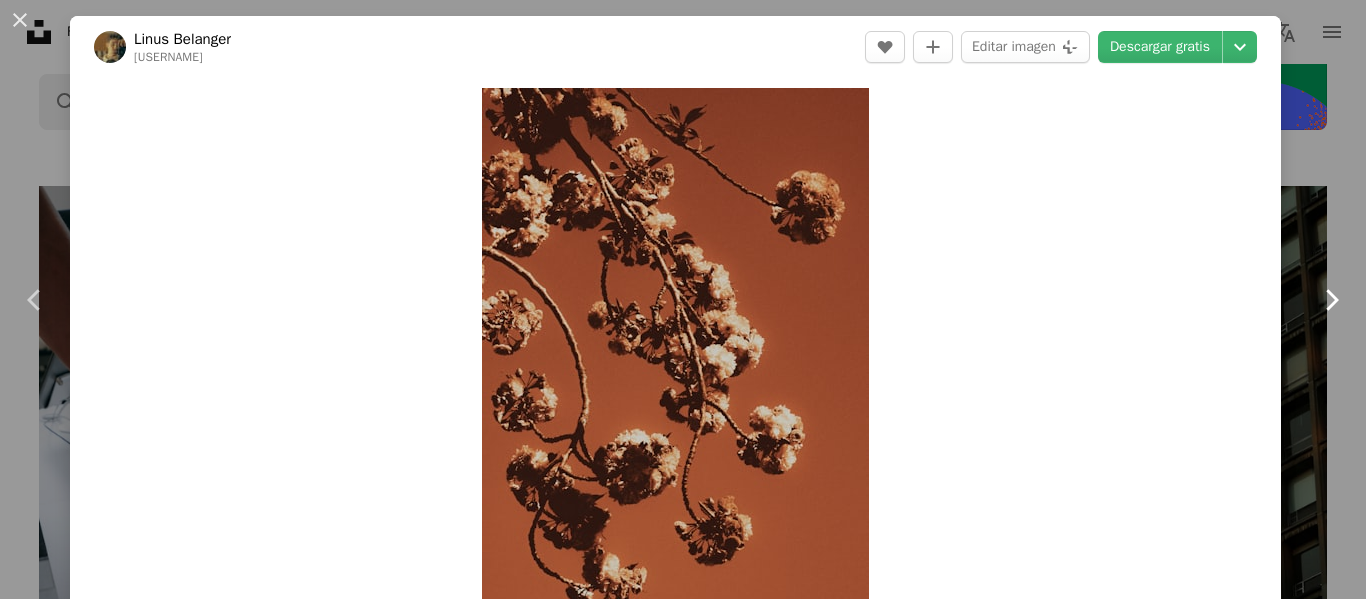 click 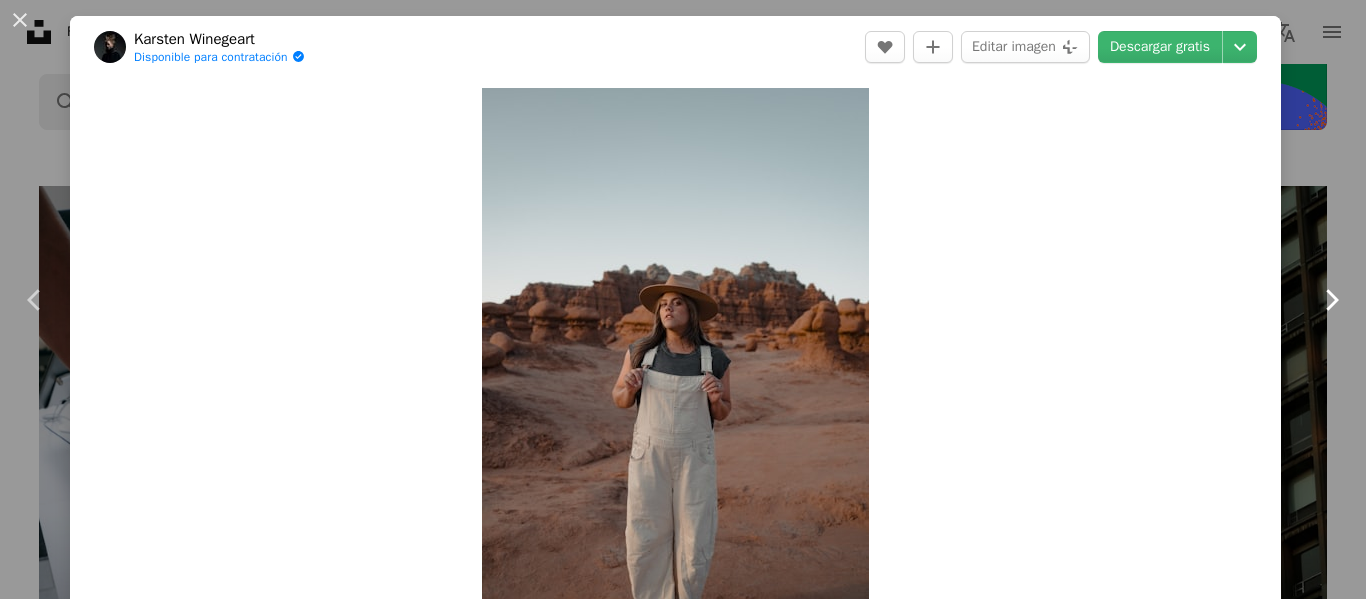 click 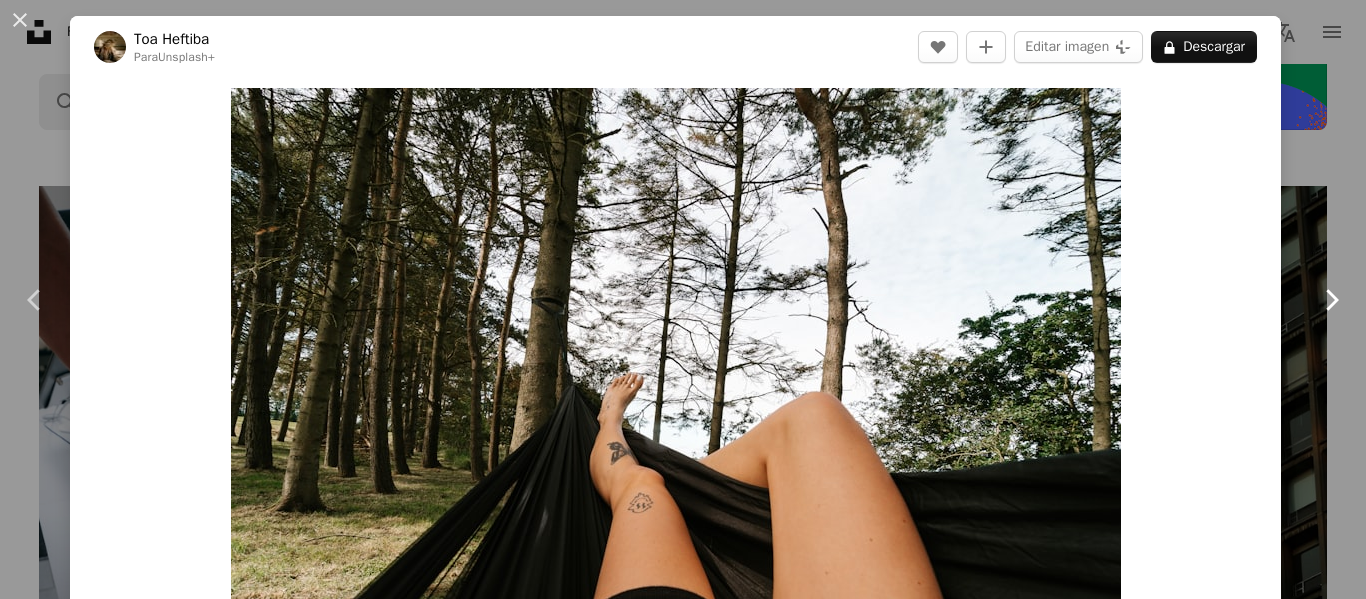 click 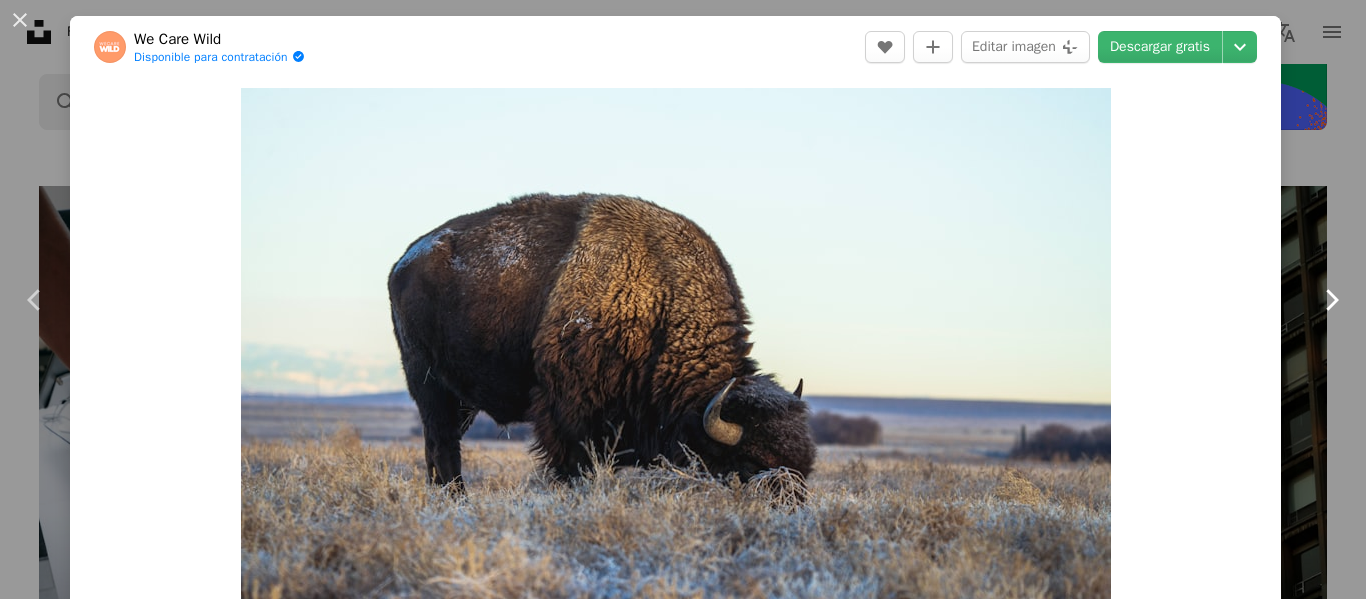 click 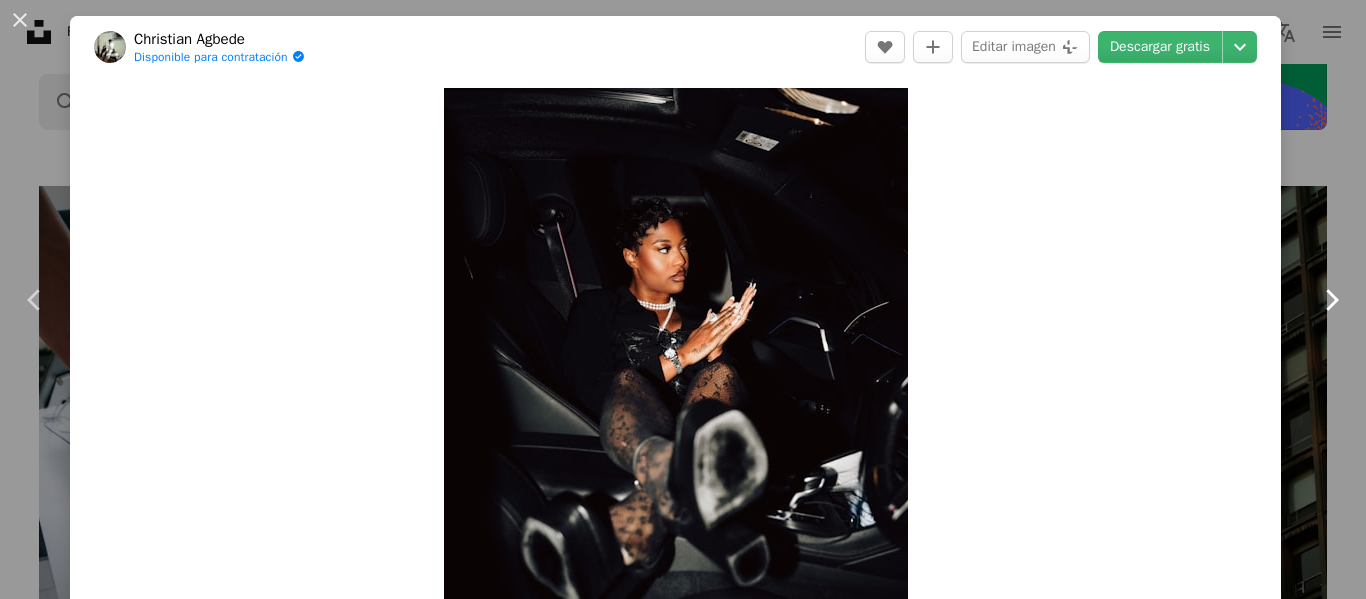 click 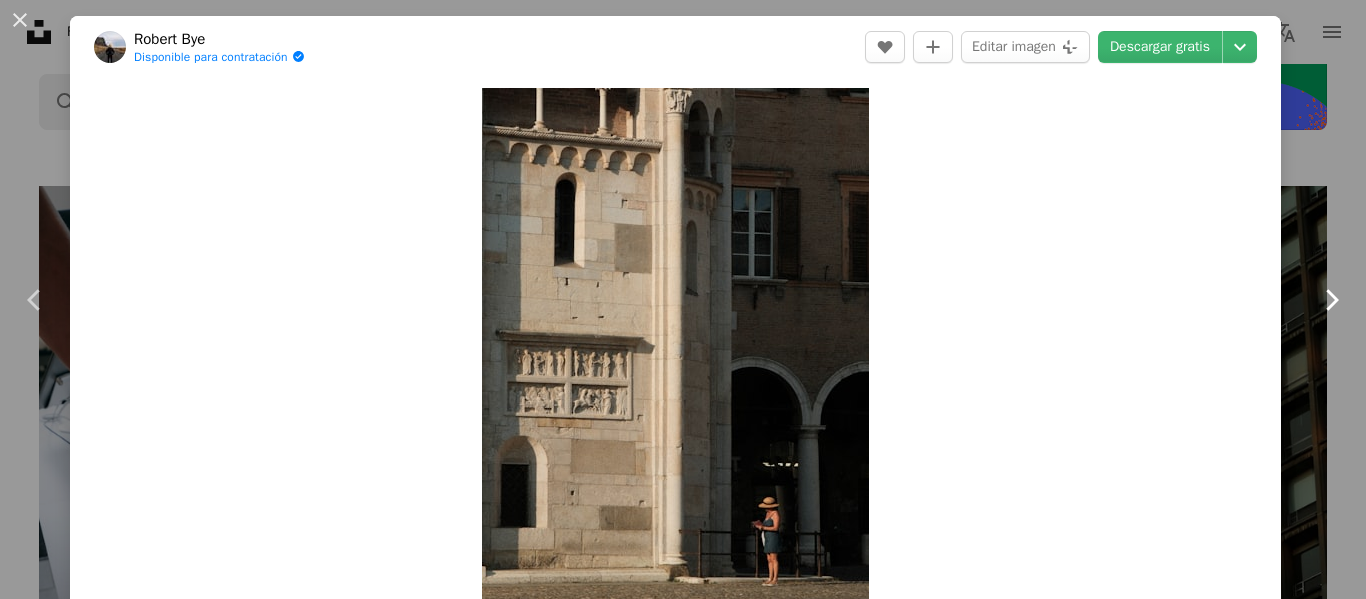 click 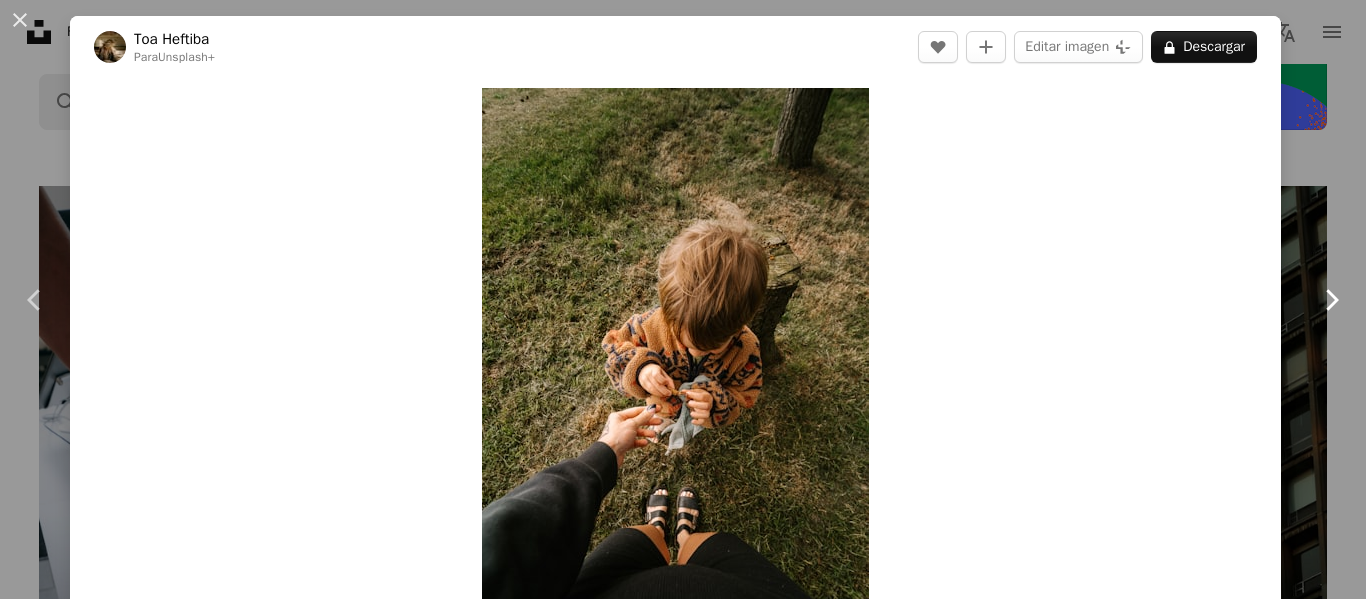 click 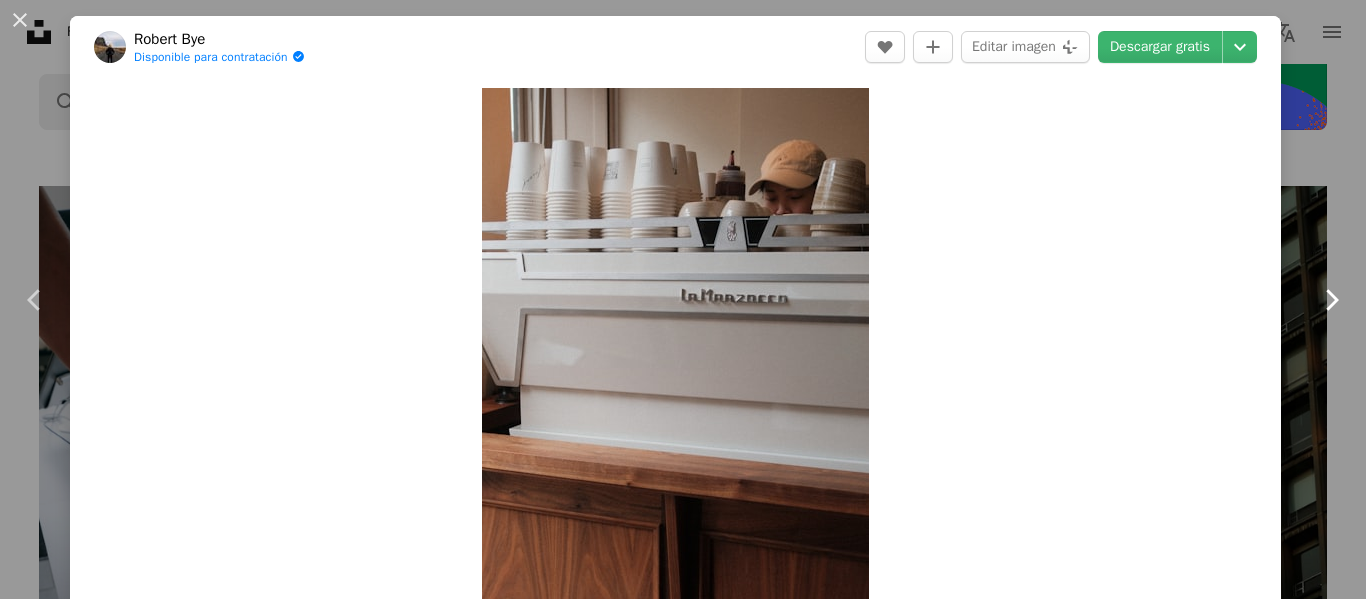 click 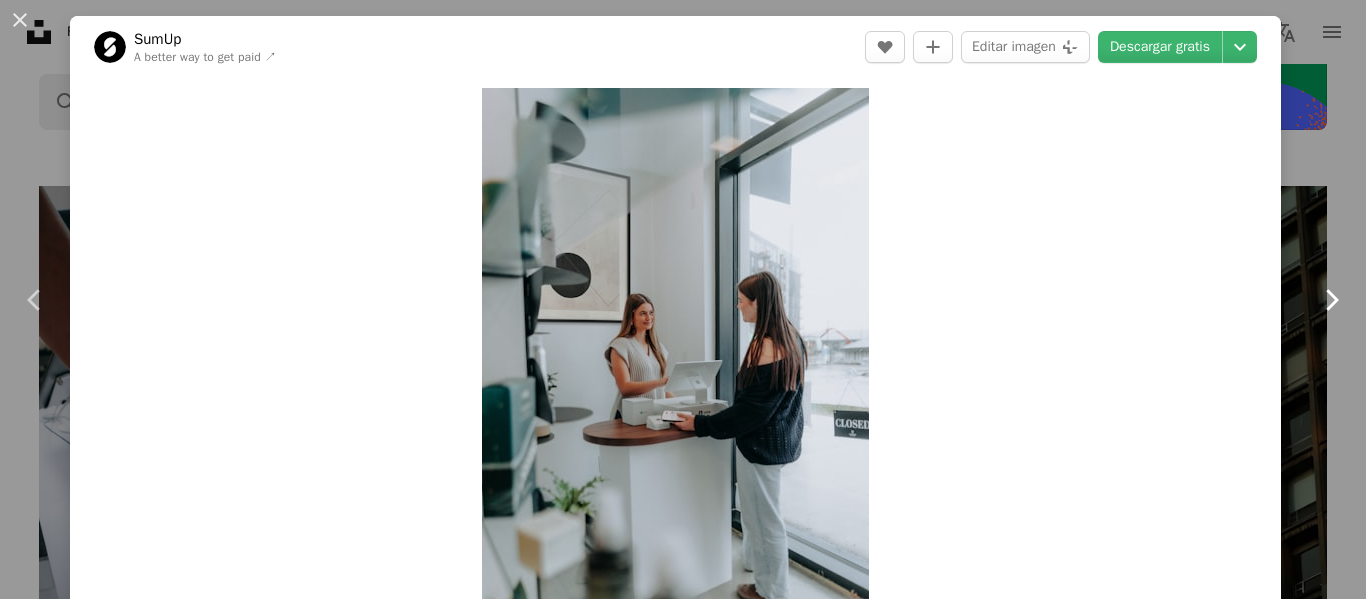 click 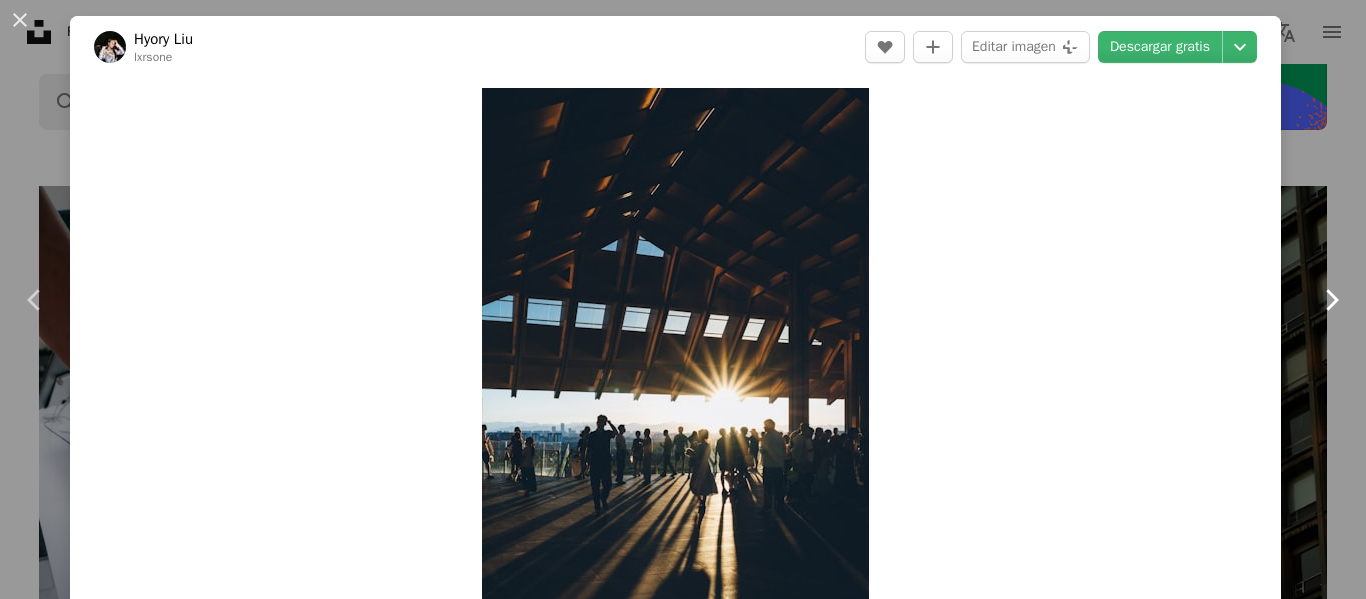 click 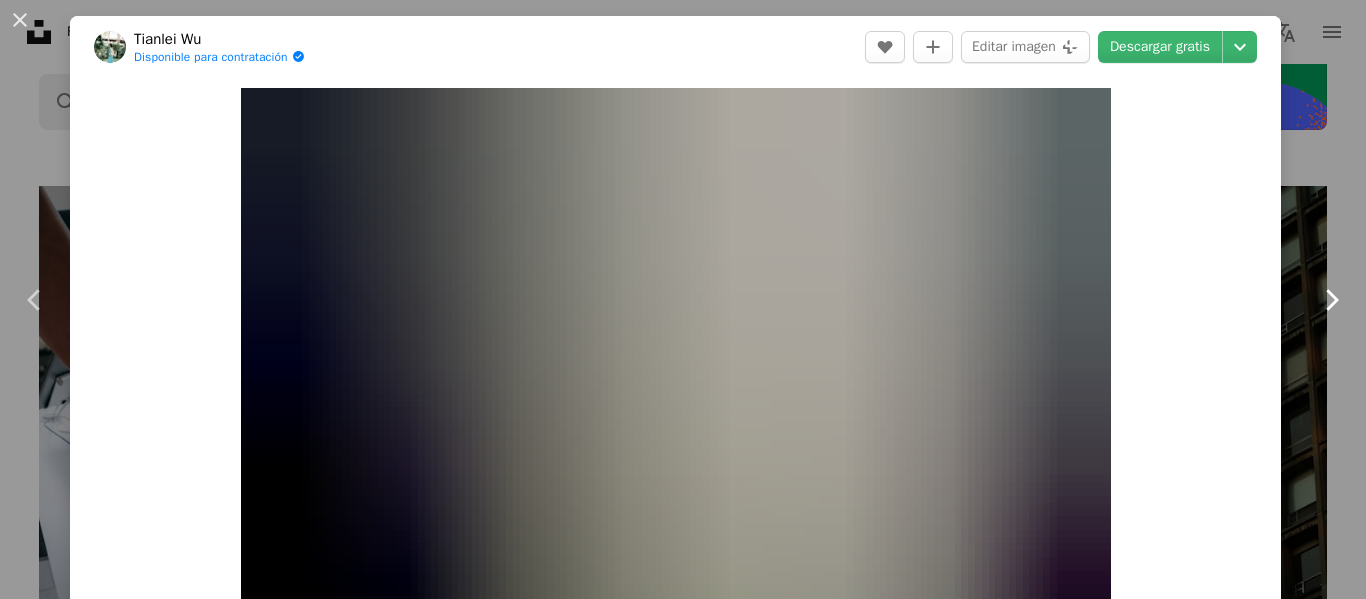 click 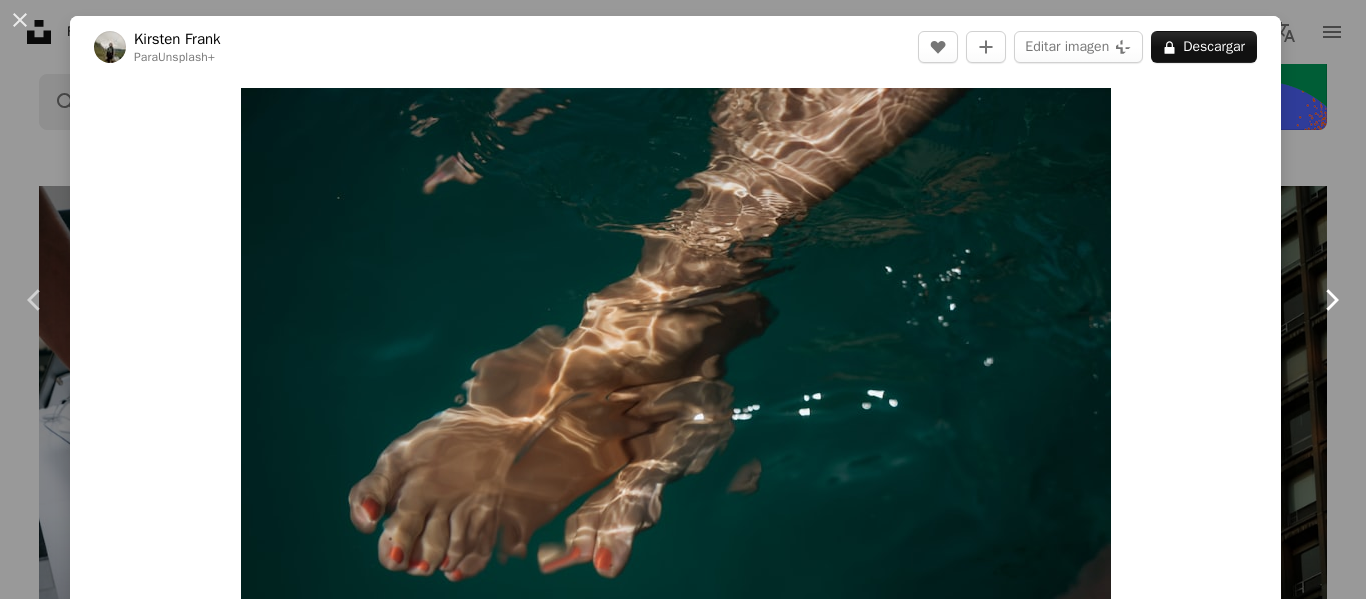 click 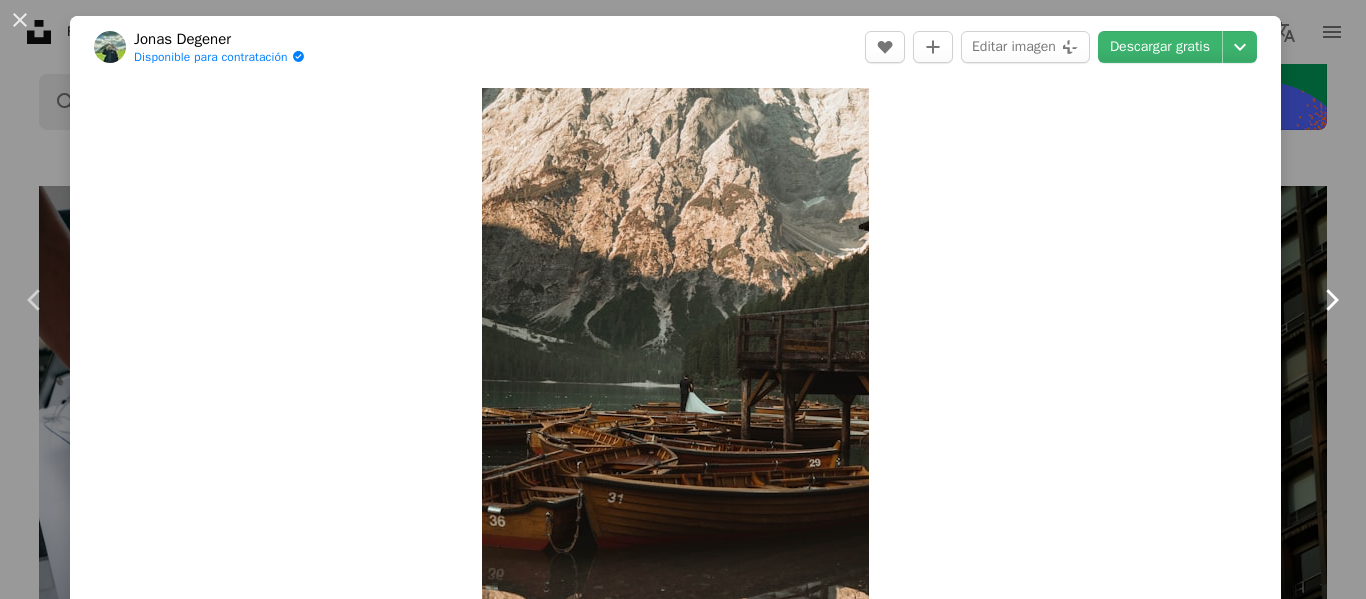 click 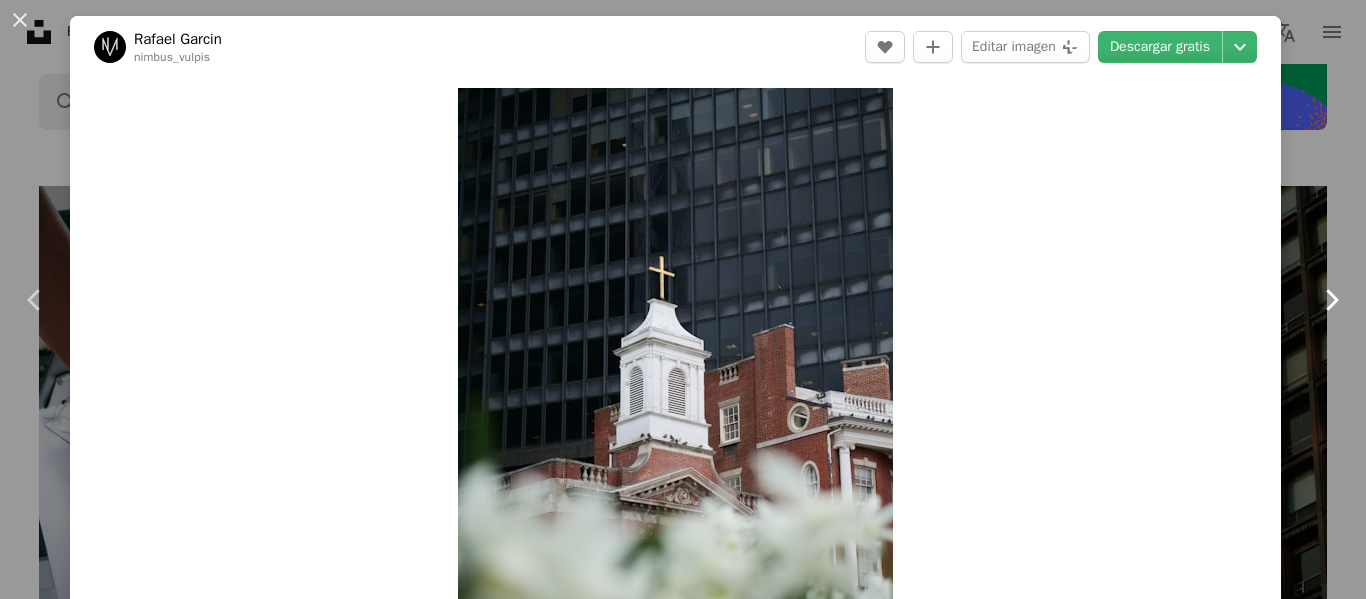 click 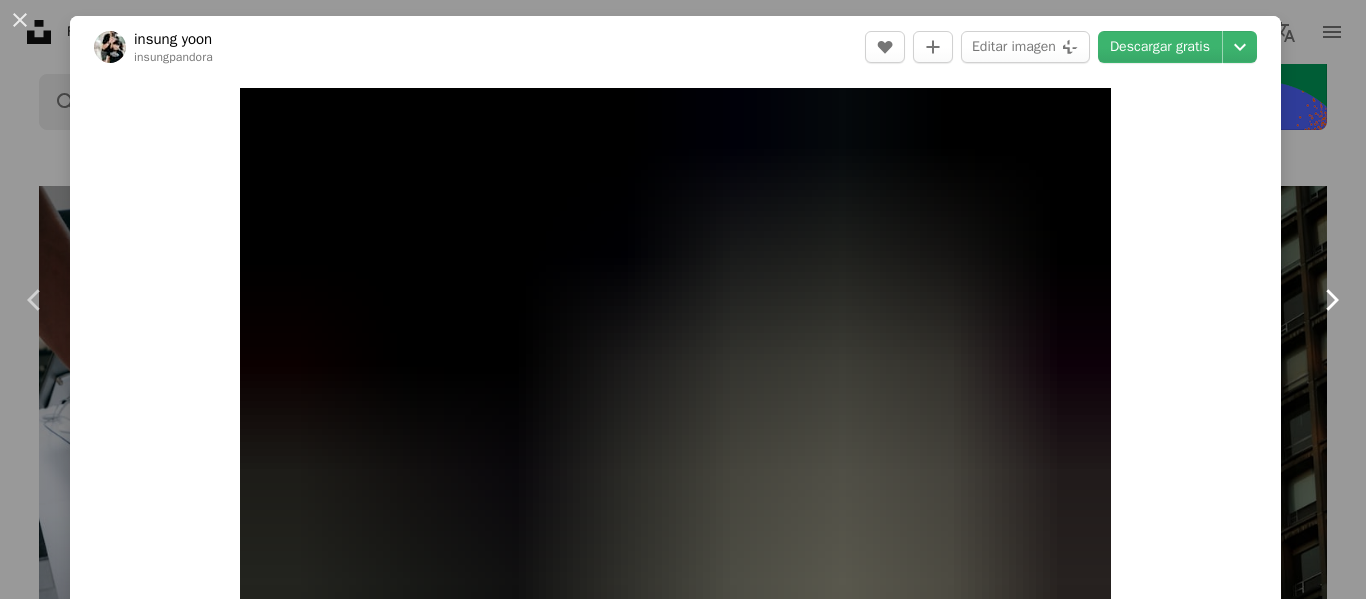 click 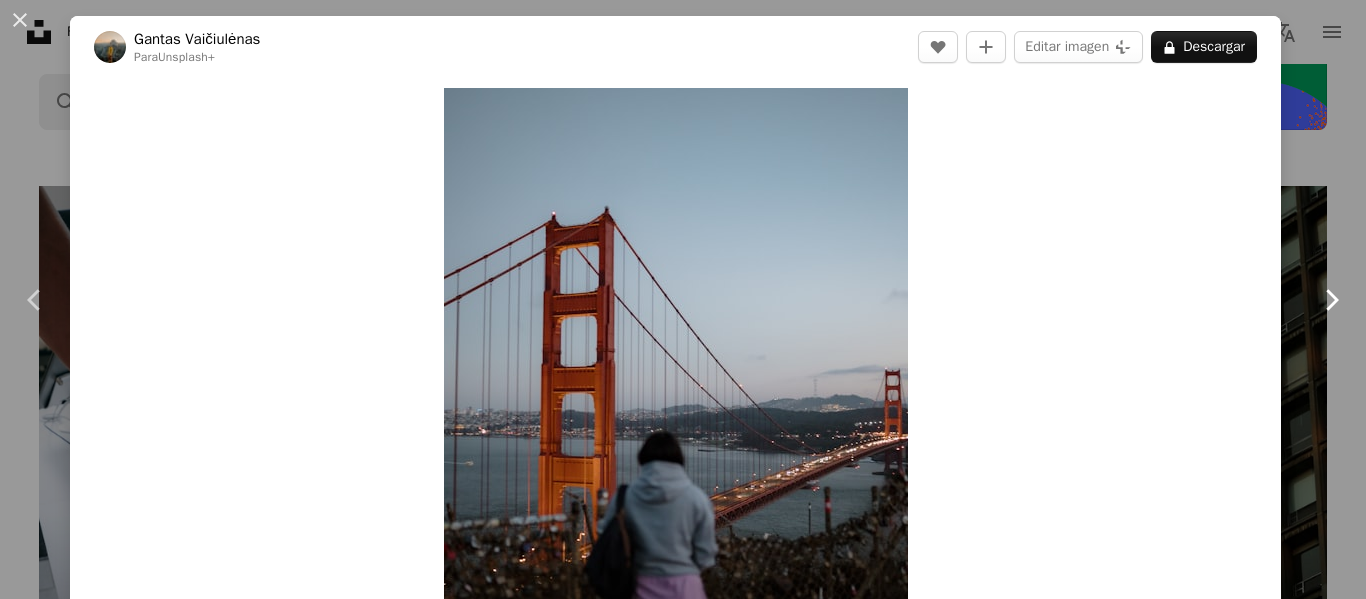 click 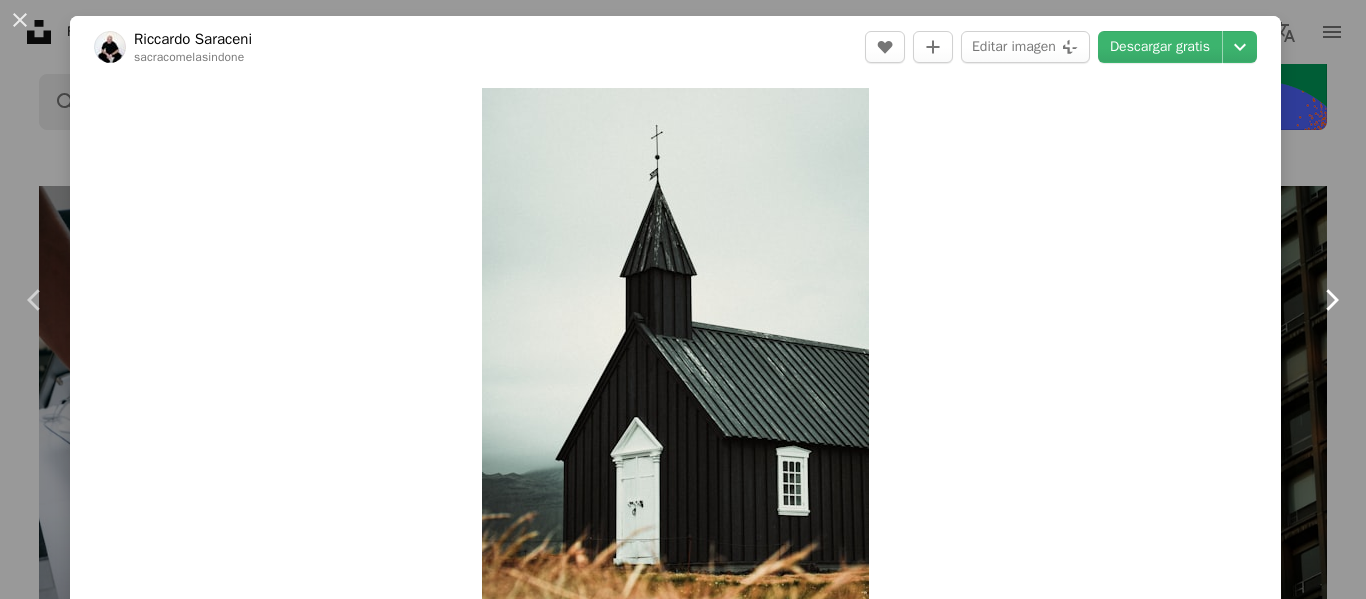 click 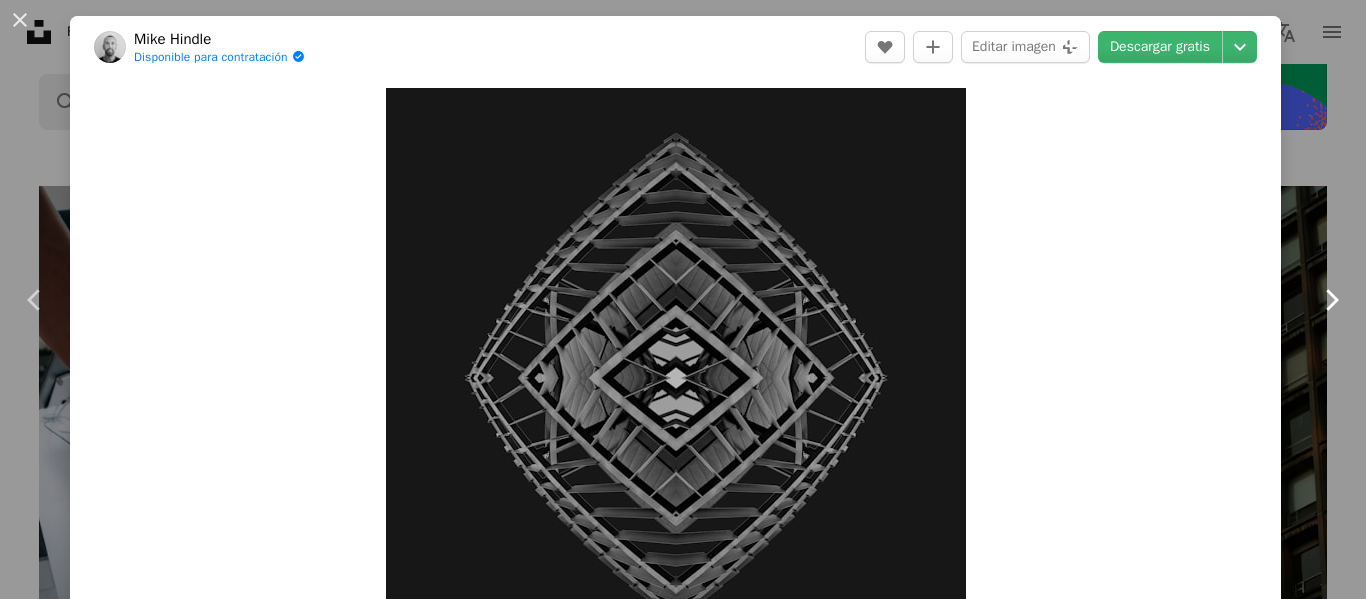 click 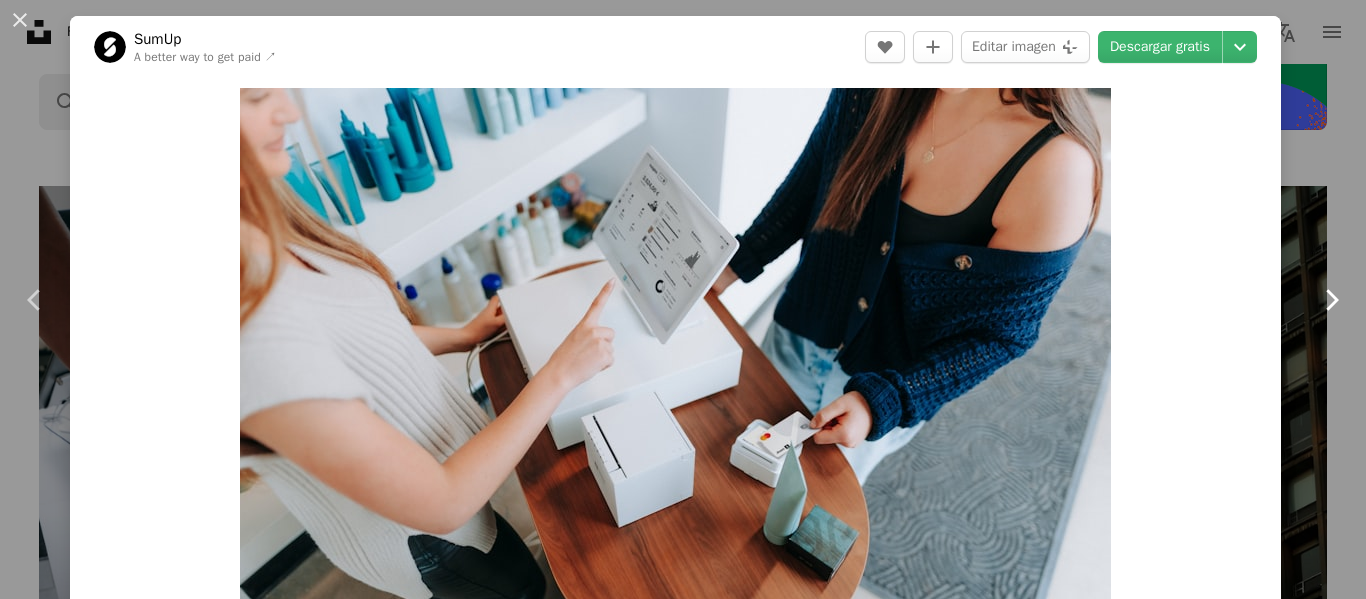click 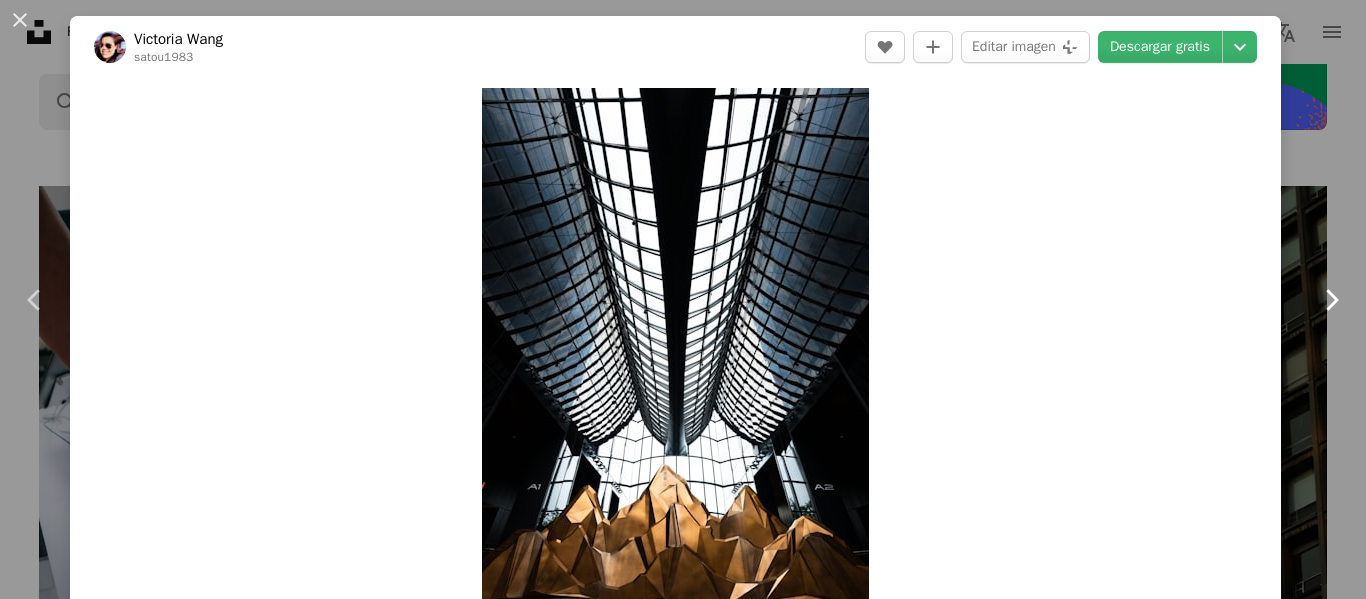 click 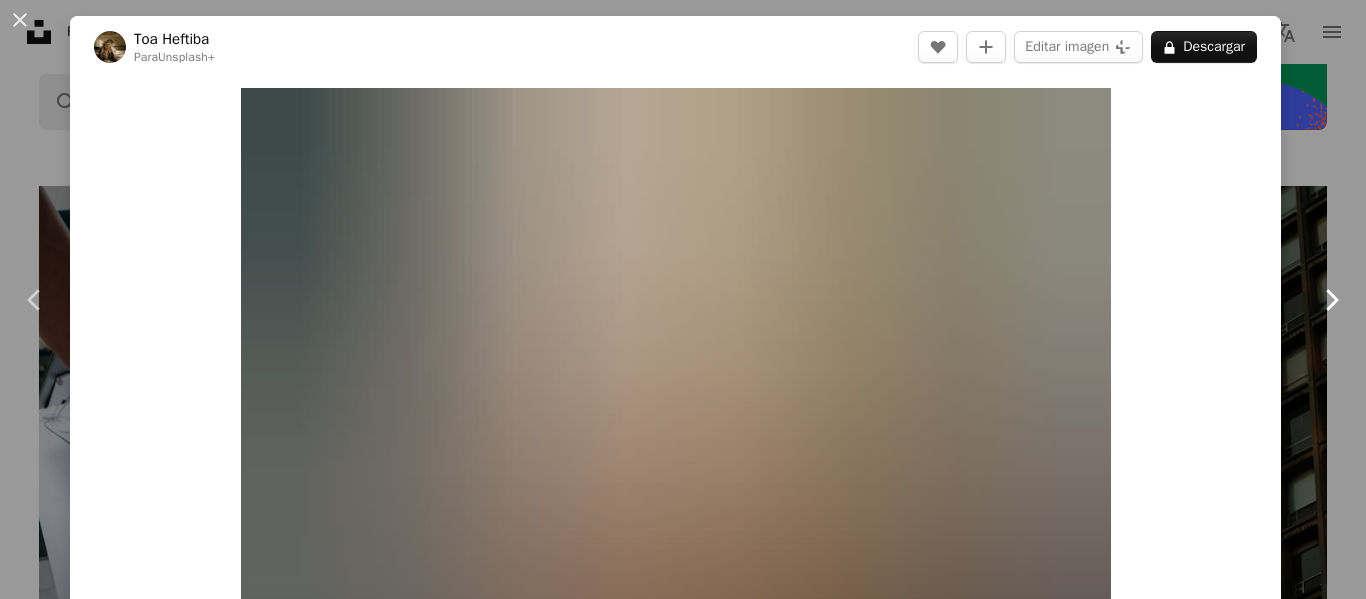 click 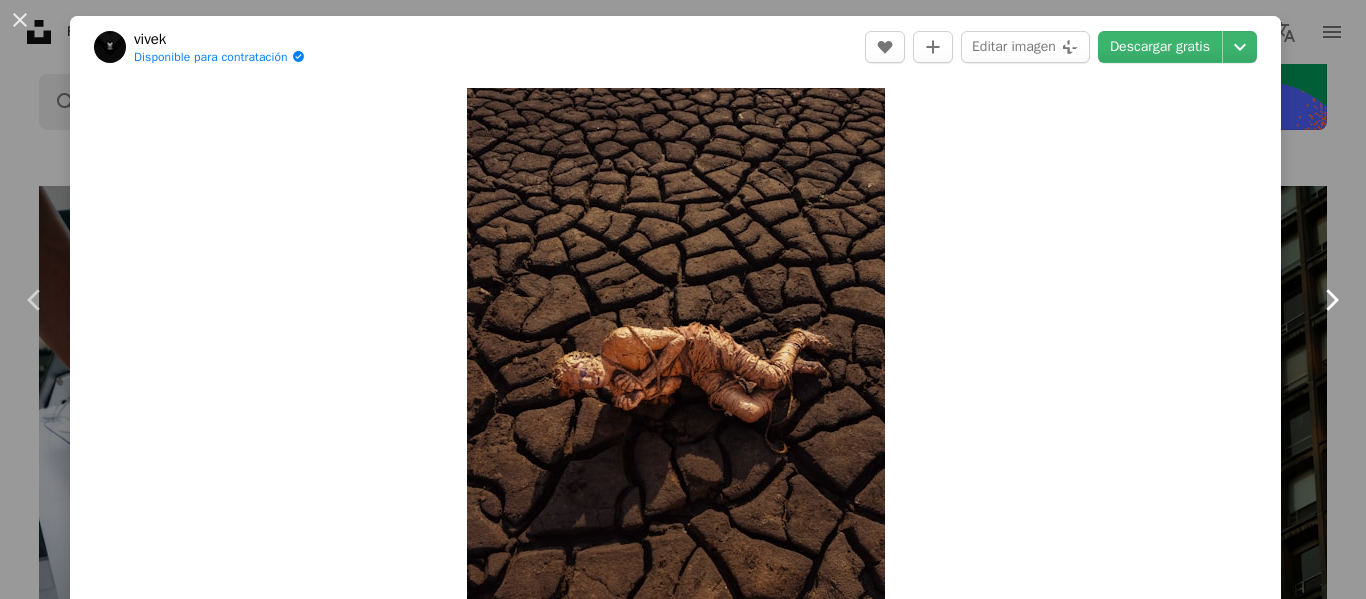 click 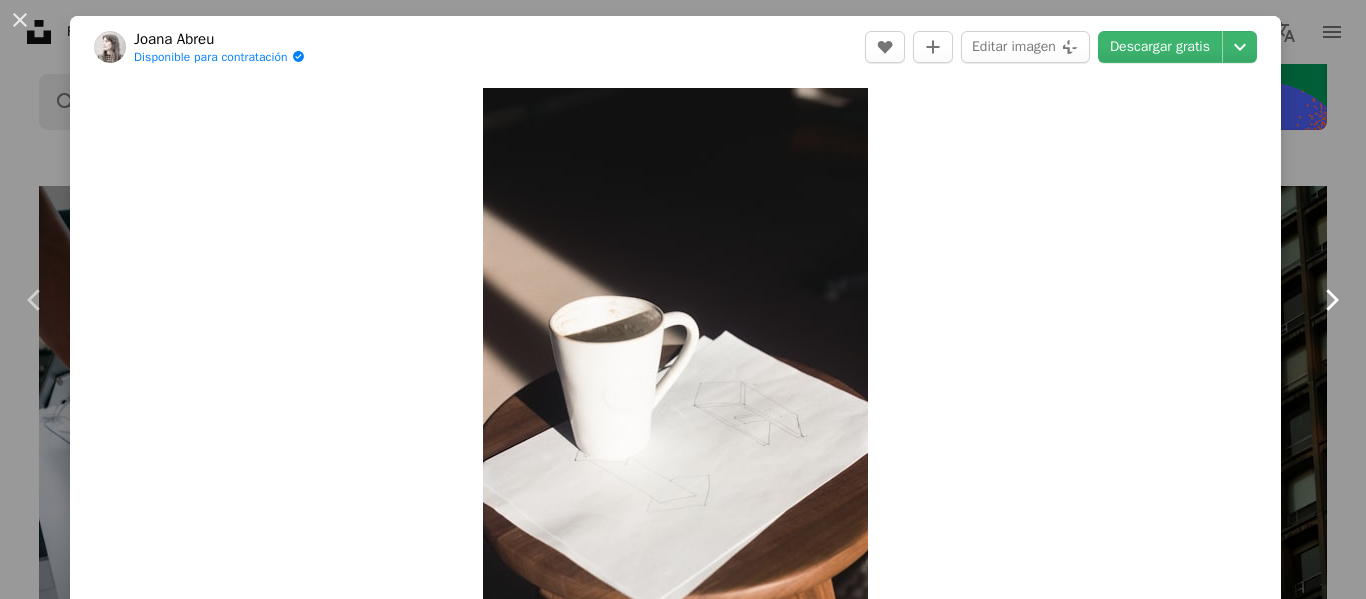 click 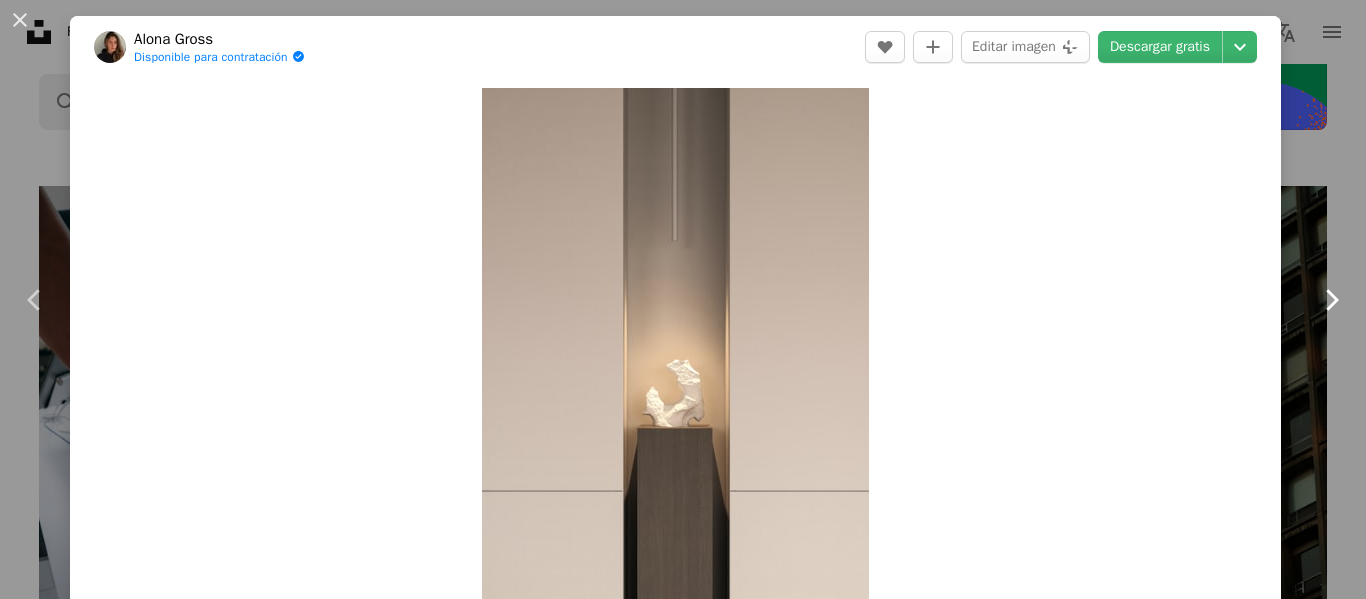 click 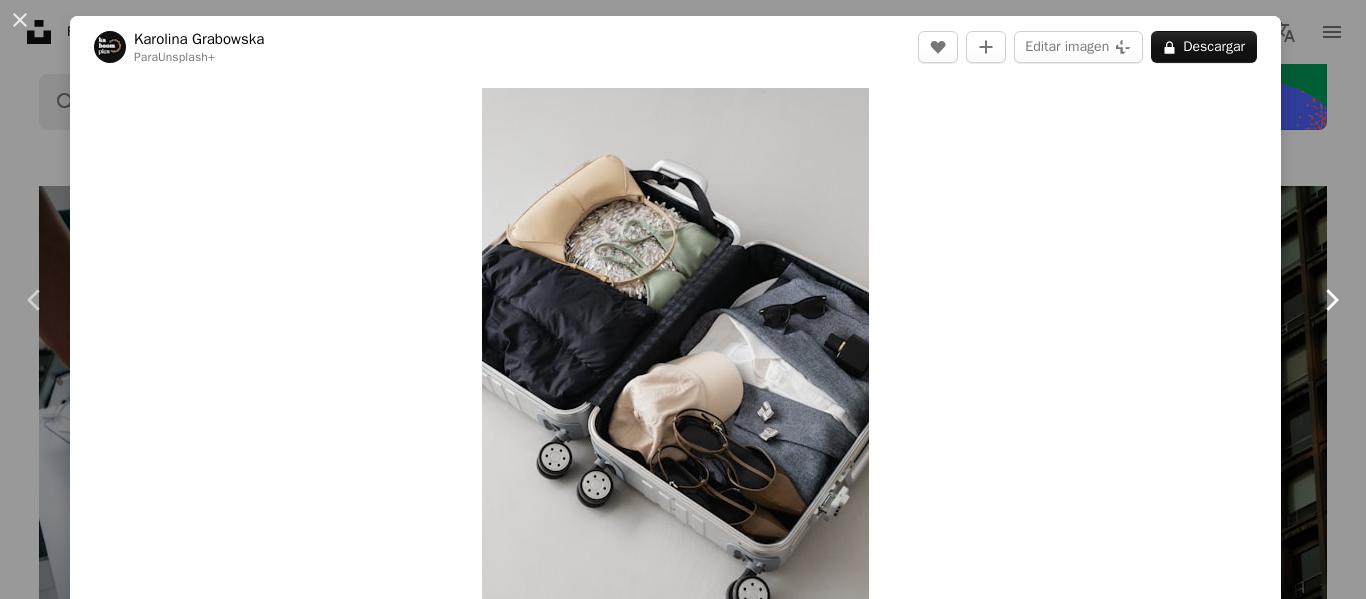 click 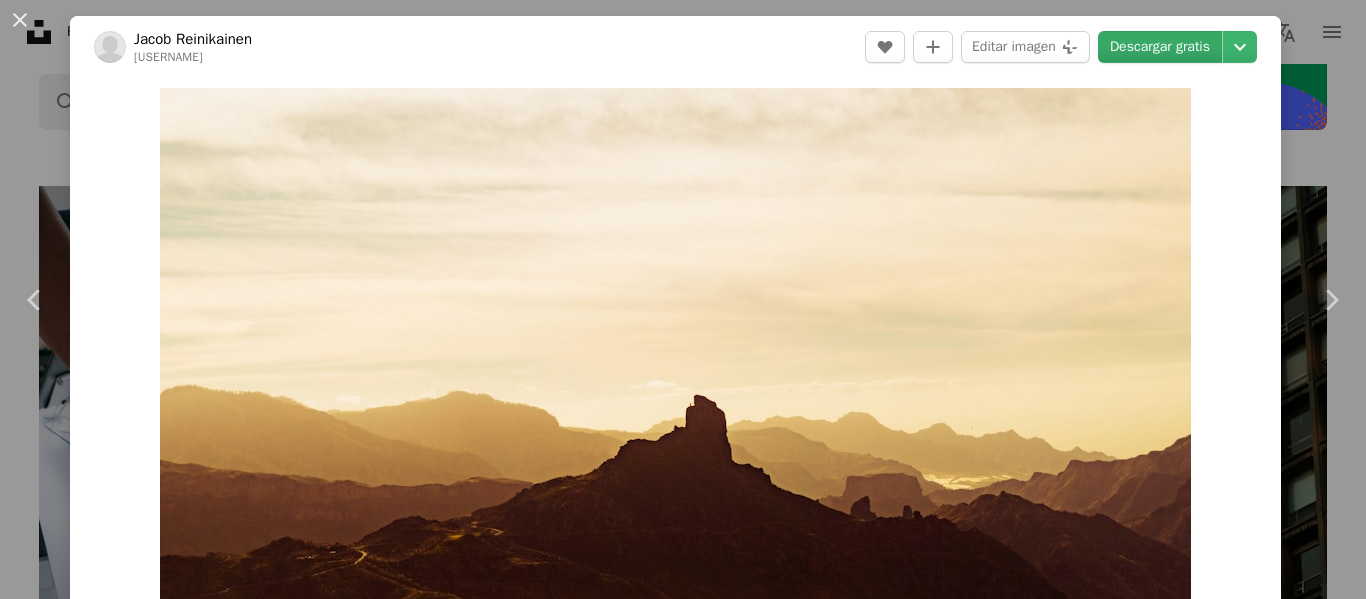 click on "Descargar gratis" at bounding box center (1160, 47) 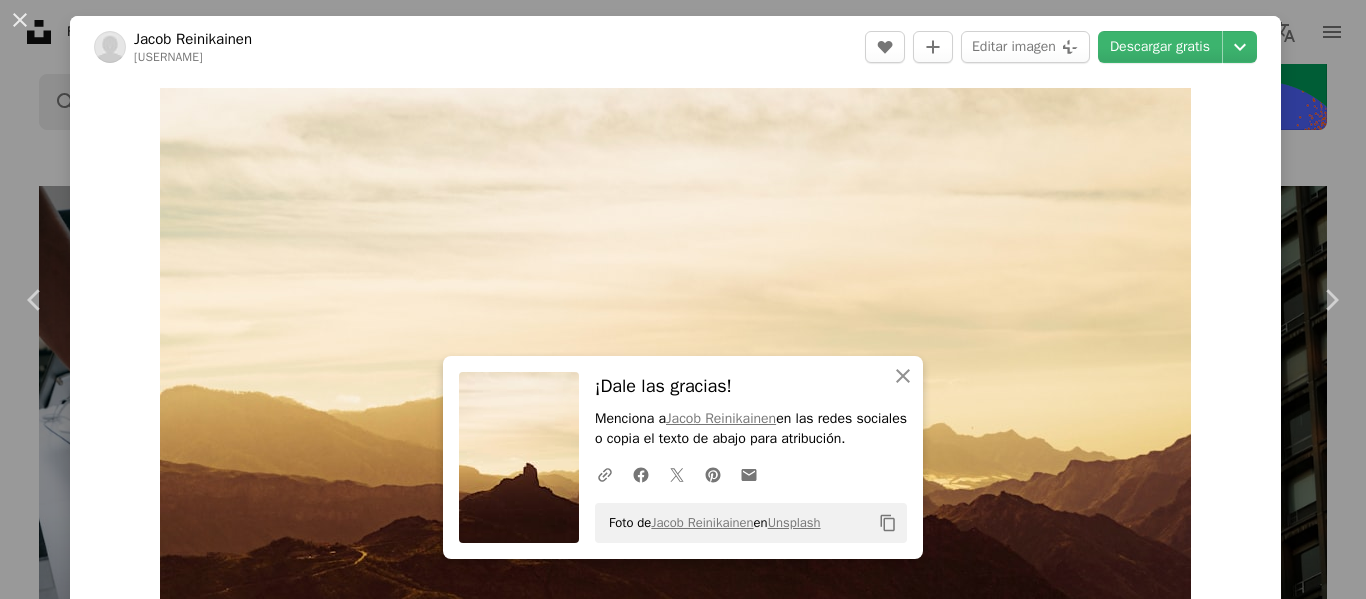 click on "An X shape Chevron left Chevron right An X shape Cerrar ¡Dale las gracias! Menciona a [PERSON] en las redes sociales o copia el texto de abajo para atribución. A URL sharing icon (chains) Facebook icon X (formerly Twitter) icon Pinterest icon An envelope Foto de [PERSON] en Unsplash
Copy content [PERSON] [PERSON] A heart A plus sign Editar imagen   Plus sign for Unsplash+ Descargar gratis Chevron down Zoom in Visualizaciones 24.651 Descargas 575 Presentado en Fotos A forward-right arrow Compartir Info icon Información More Actions A map marker [CITY], [COUNTRY] Calendar outlined Publicado  hace 5 días Camera SONY, ILCE-6000 Safety Uso gratuito bajo la Licencia Unsplash [COUNTRY] [CITY] Explora imágenes premium relacionadas en iStock  |  Ahorra un 20 % con el código UNSPLASH20  ↗ Imágenes relacionadas A heart A plus sign [PERSON] Disponible para contratación A checkmark inside of a circle Arrow pointing down A heart" at bounding box center (683, 299) 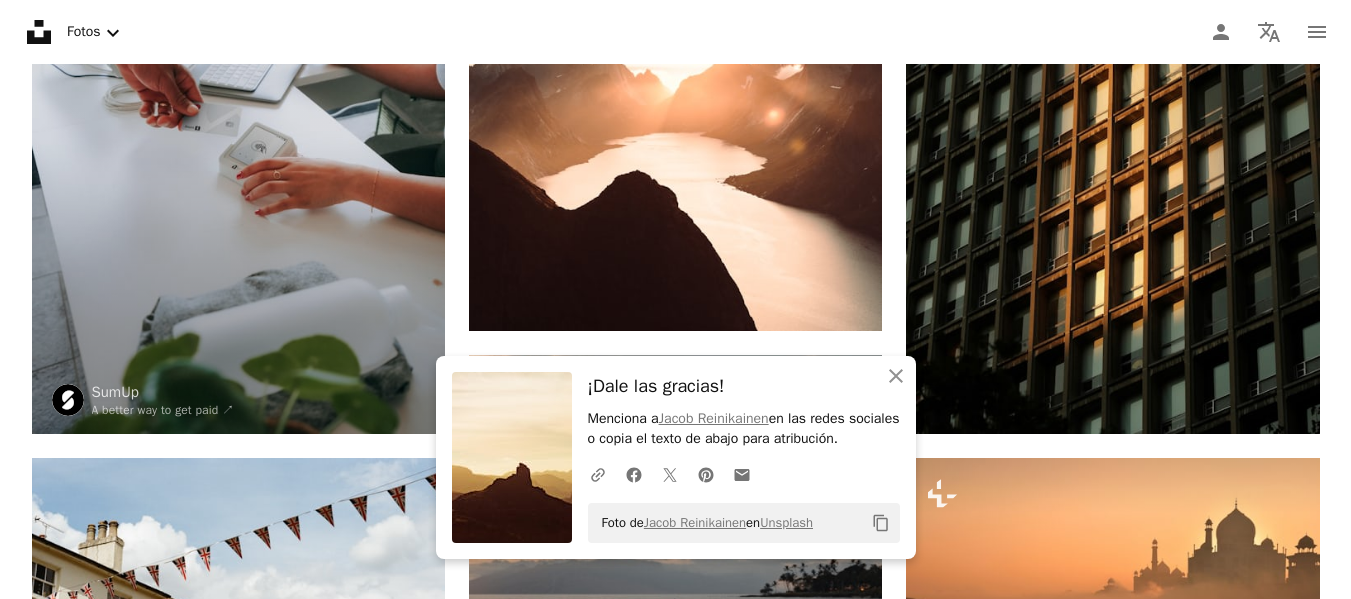 scroll, scrollTop: 700, scrollLeft: 0, axis: vertical 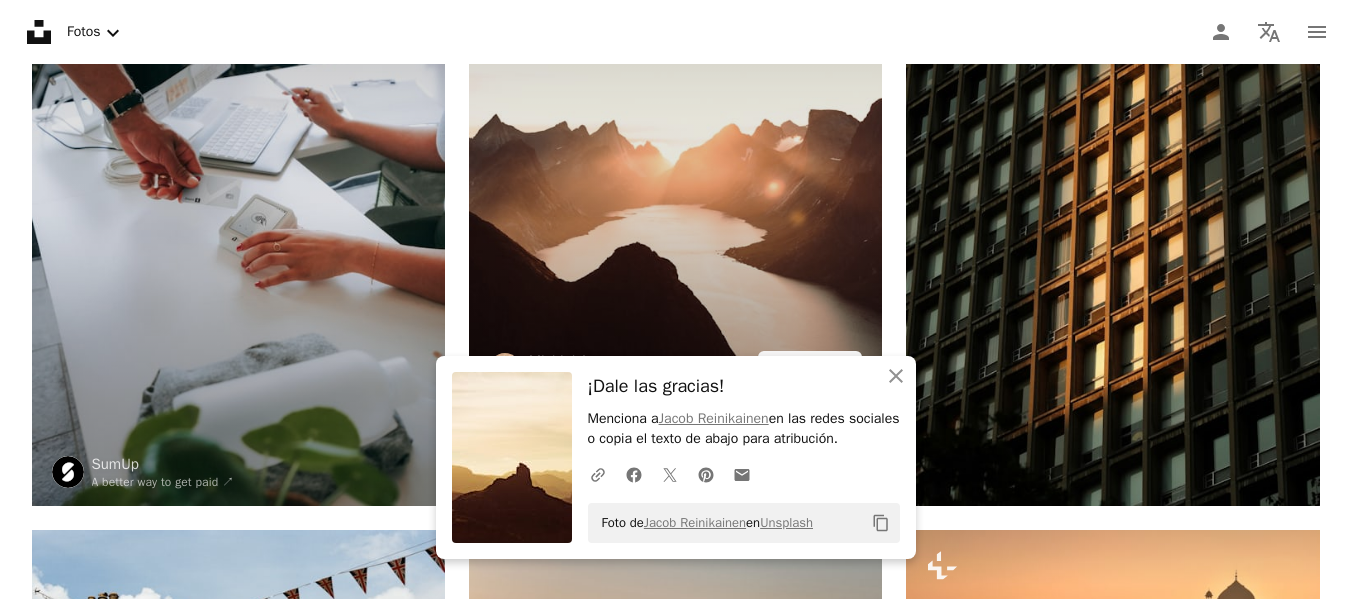 click at bounding box center (675, 144) 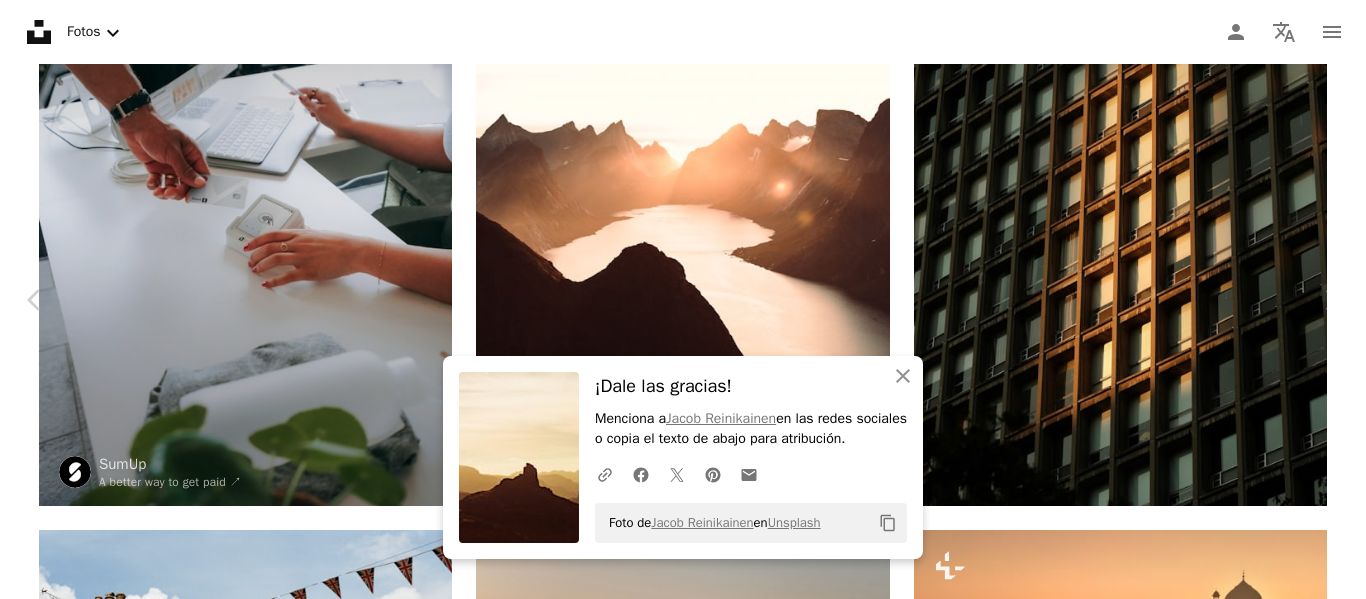 click on "Chevron right" 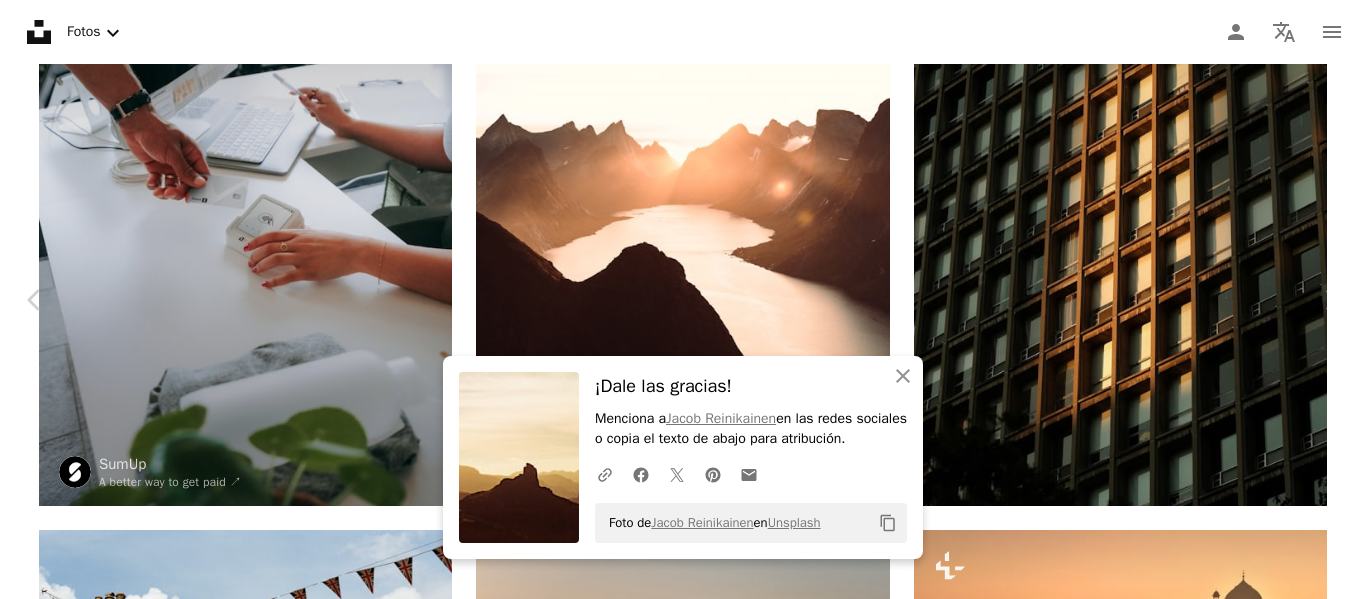 click on "Chevron right" 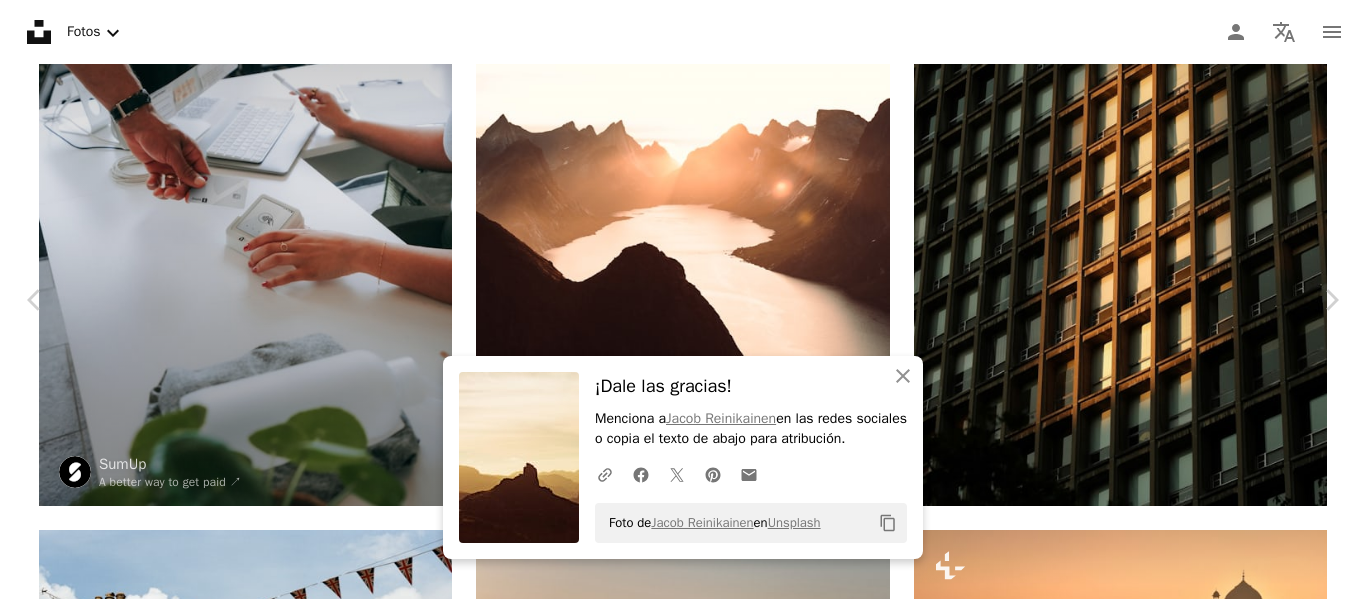 click on "Descargar gratis" at bounding box center (1160, 8698) 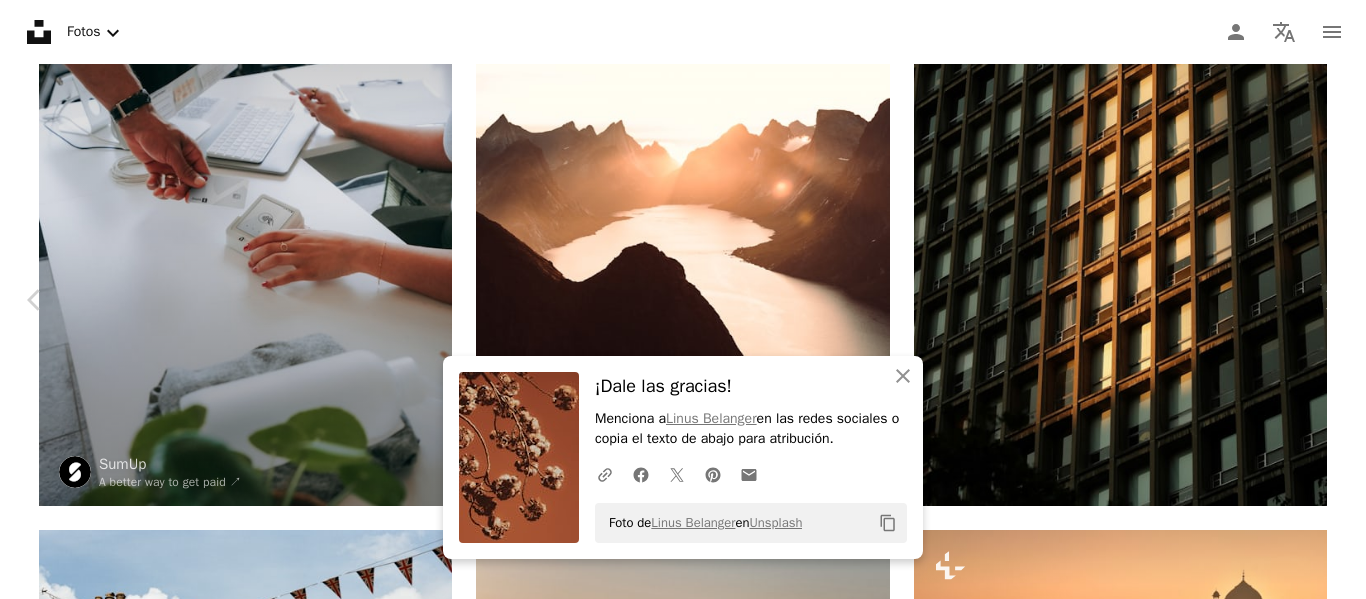 click on "Chevron right" 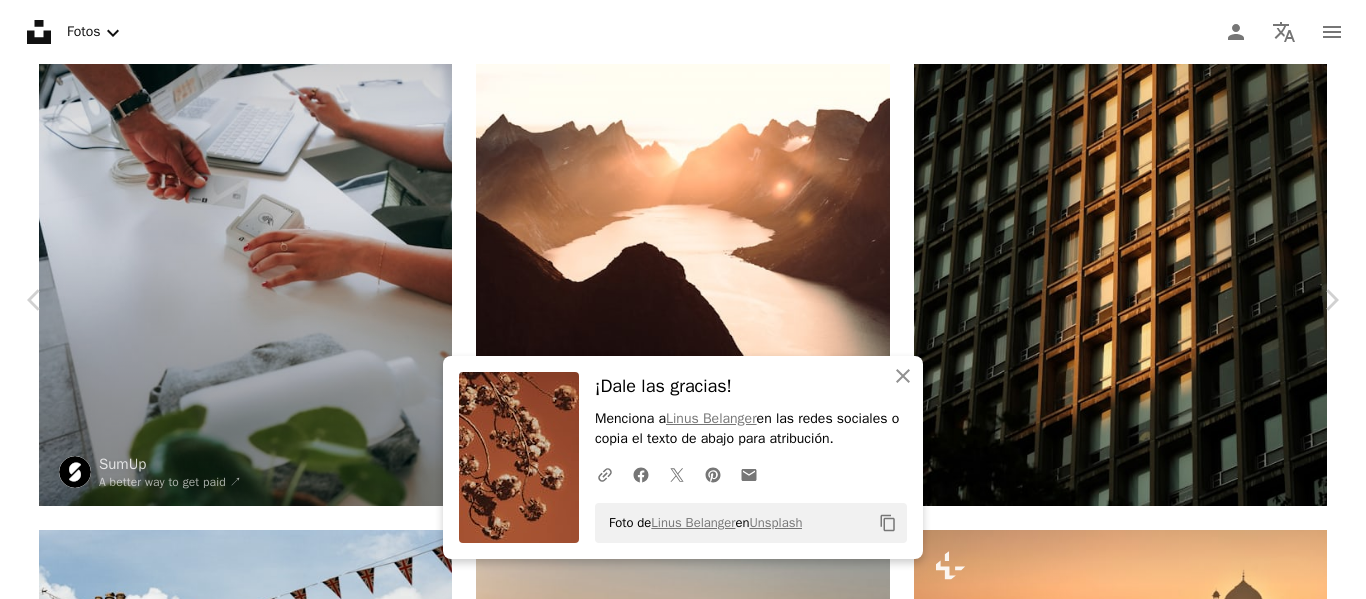 click on "An X shape Chevron left Chevron right An X shape Cerrar ¡Dale las gracias! Menciona a [PERSON] en las redes sociales o copia el texto de abajo para atribución. A URL sharing icon (chains) Facebook icon X (formerly Twitter) icon Pinterest icon An envelope Foto de [PERSON] en Unsplash
Copy content Toa Heftiba Para Unsplash+ A heart A plus sign Editar imagen   Plus sign for Unsplash+ A lock   Descargar Zoom in Presentado en Fotos A forward-right arrow Compartir More Actions Calendar outlined Publicado el [DATE] Camera SONY, ILCE-7M2 Safety Con la Licencia Unsplash+ vista Pov presencia Punto de vista primera persona Vista en primera persona Perspectivas únicas Fondos de pantalla HD De esta serie Chevron right Plus sign for Unsplash+ Plus sign for Unsplash+ Plus sign for Unsplash+ Plus sign for Unsplash+ Plus sign for Unsplash+ Plus sign for Unsplash+ Plus sign for Unsplash+ Plus sign for Unsplash+ Plus sign for Unsplash+ Plus sign for Unsplash+ Plus sign for Unsplash+ Imágenes relacionadas" at bounding box center (683, 8950) 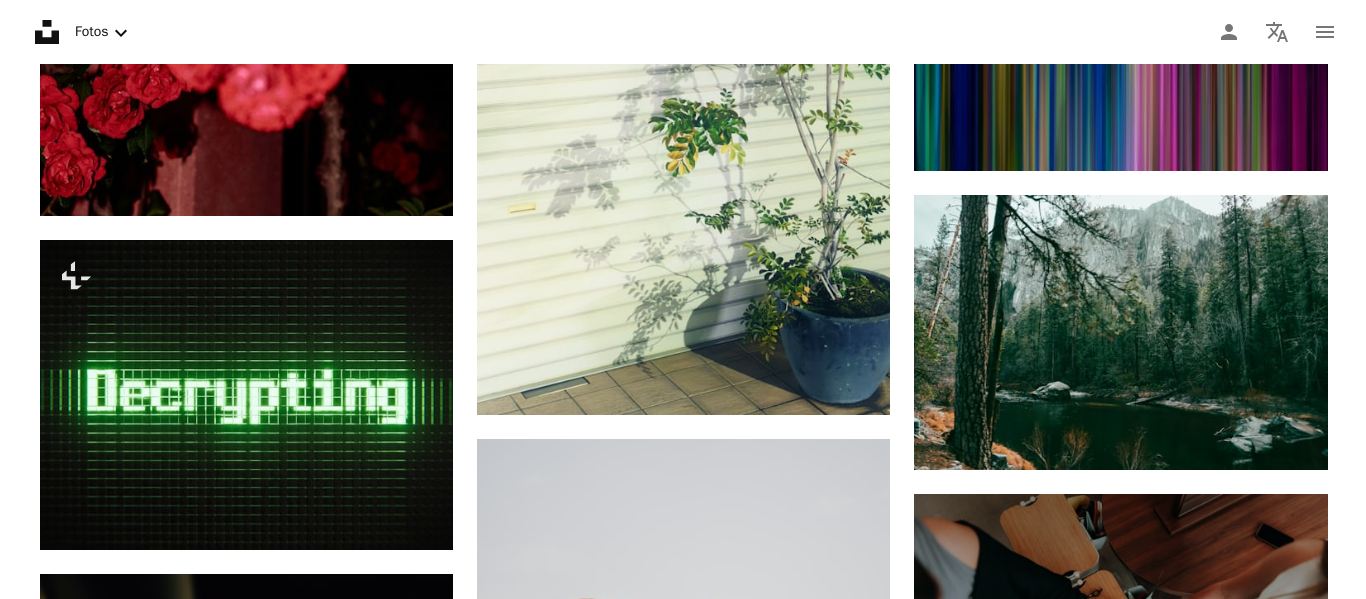 scroll, scrollTop: 10500, scrollLeft: 0, axis: vertical 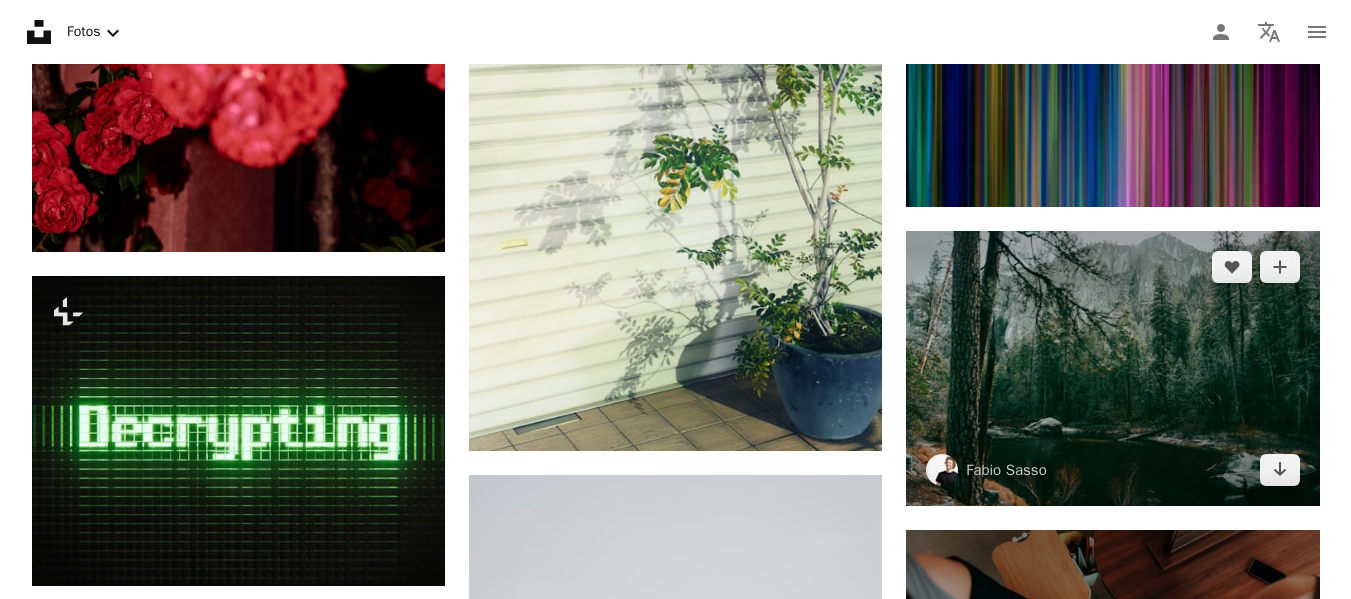 click at bounding box center [1112, 368] 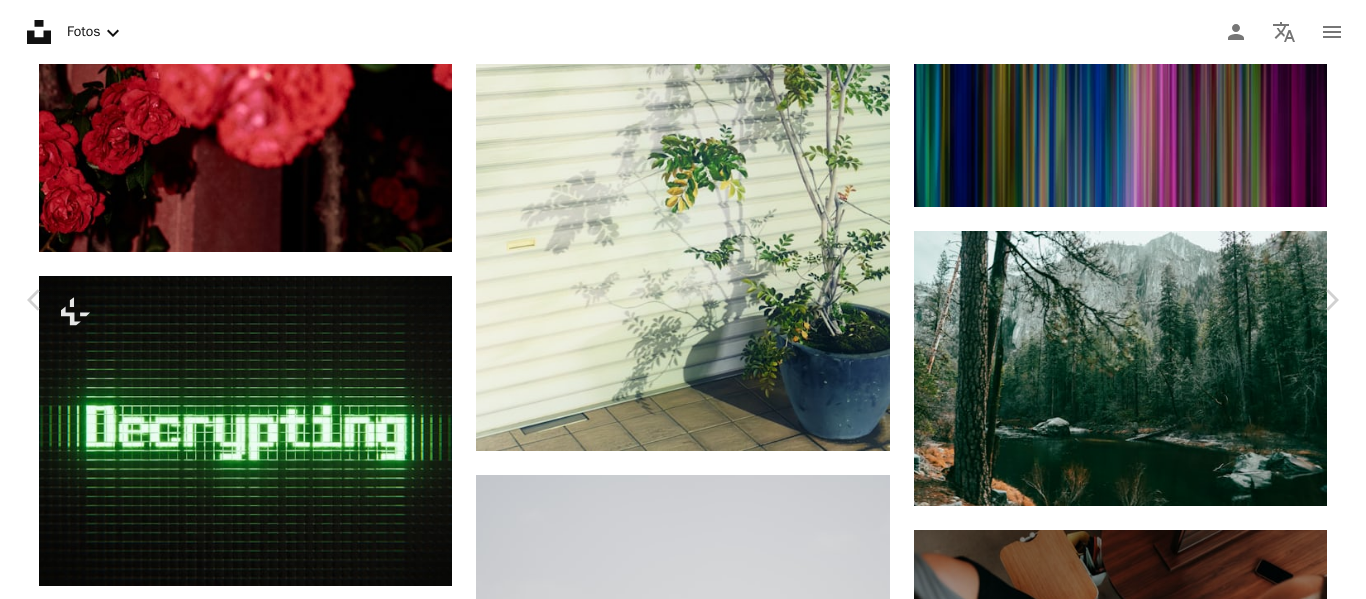 click on "Descargar gratis" at bounding box center (1160, 4639) 